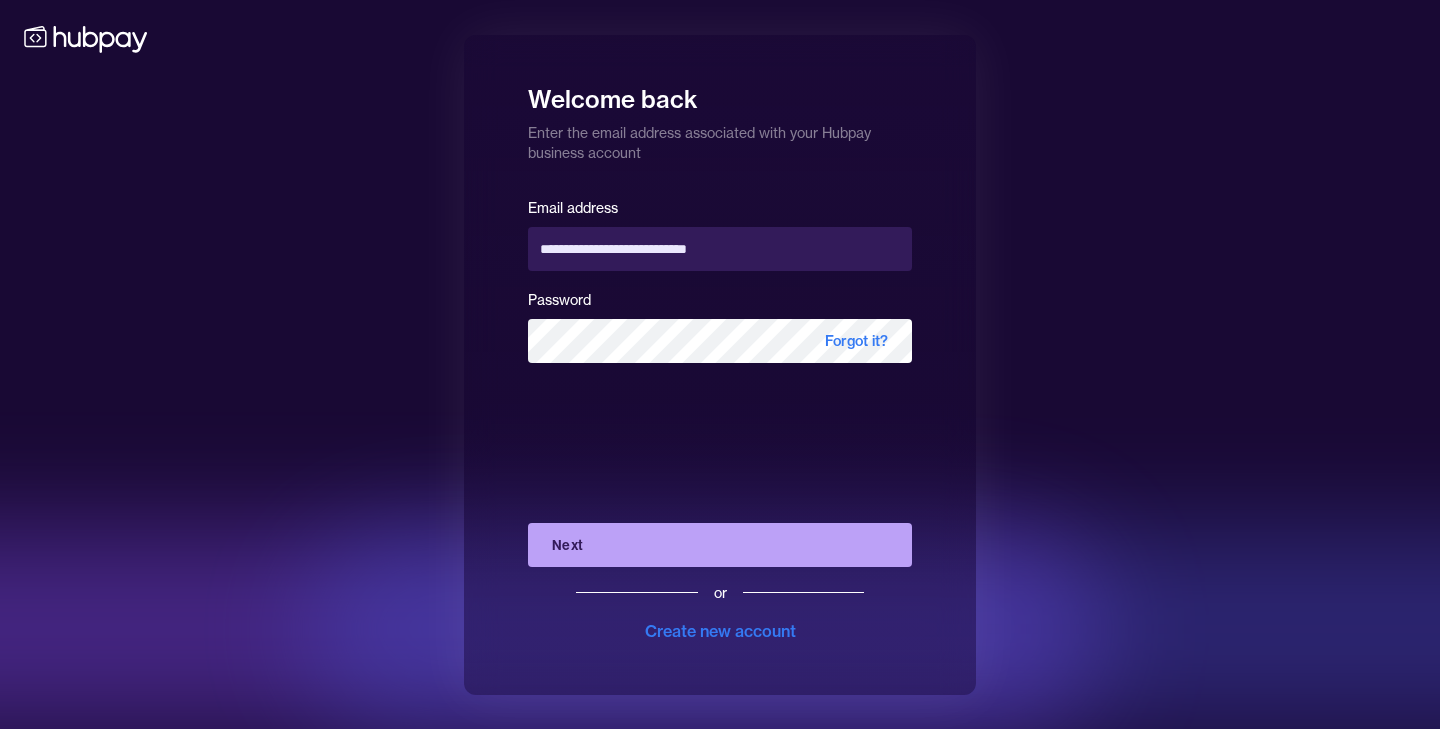 scroll, scrollTop: 0, scrollLeft: 0, axis: both 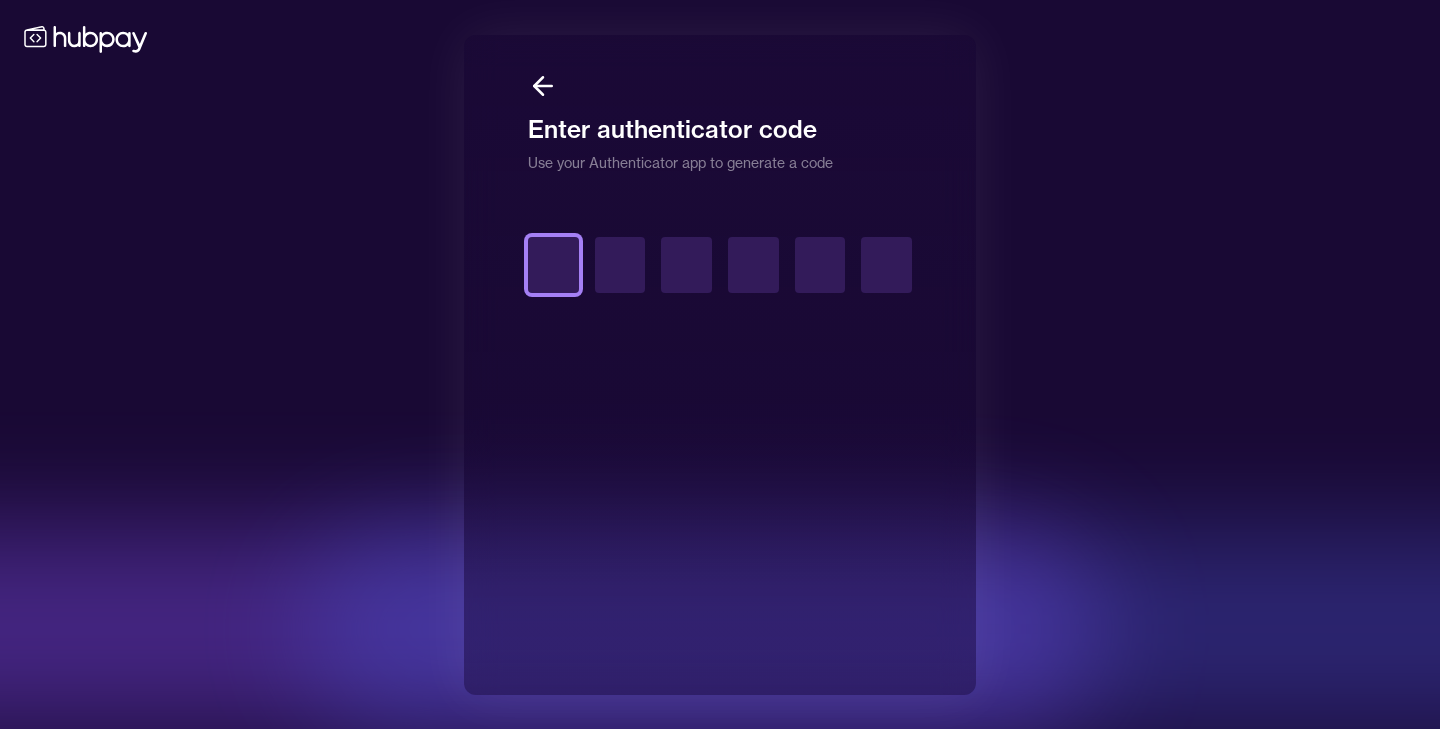 type on "*" 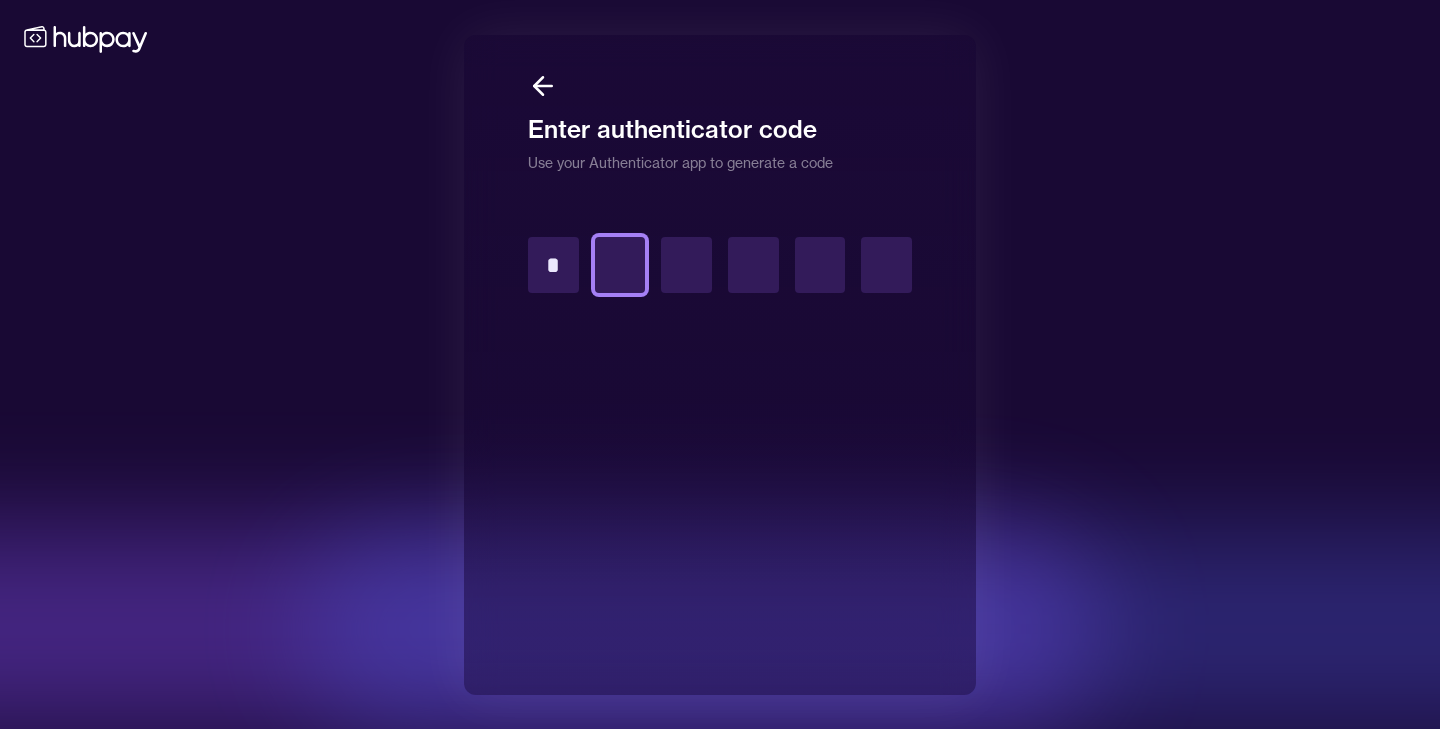 type on "*" 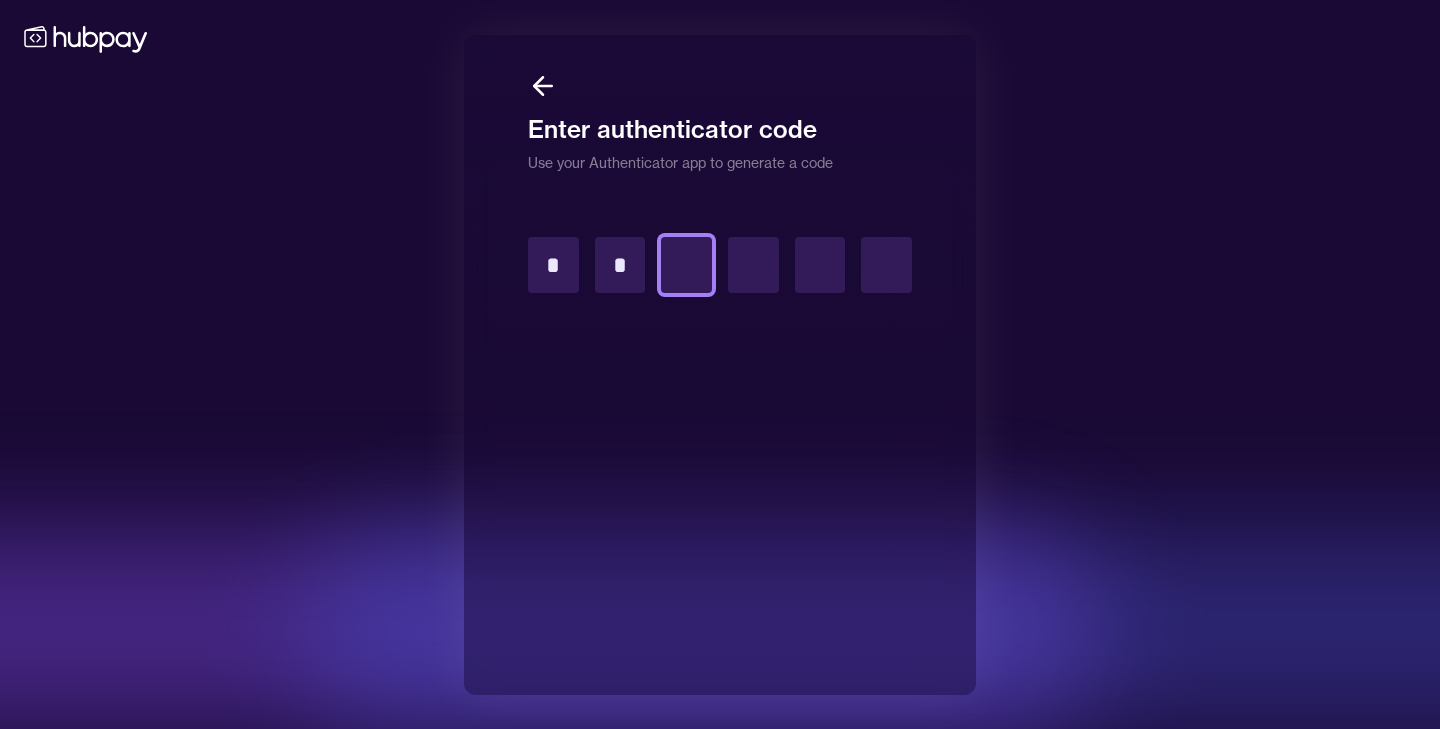 type on "*" 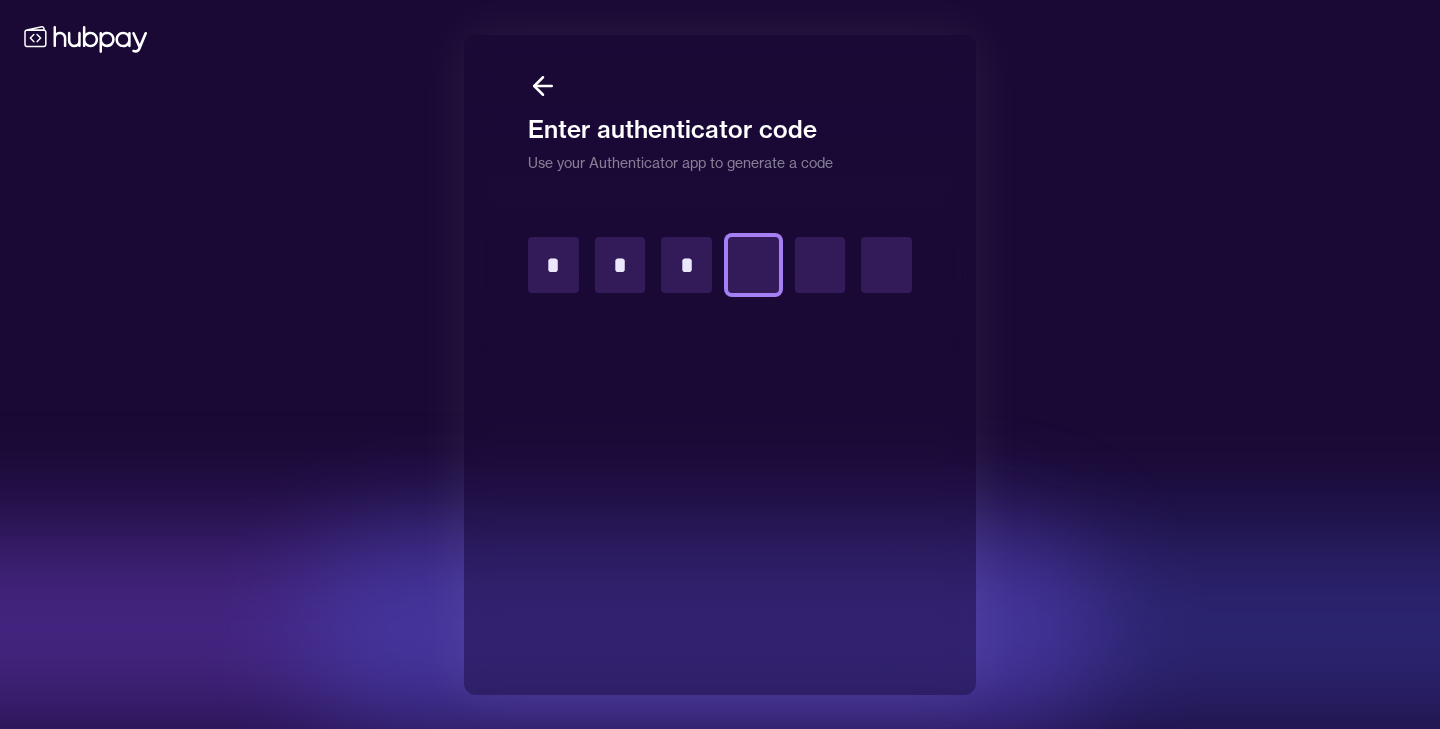 type on "*" 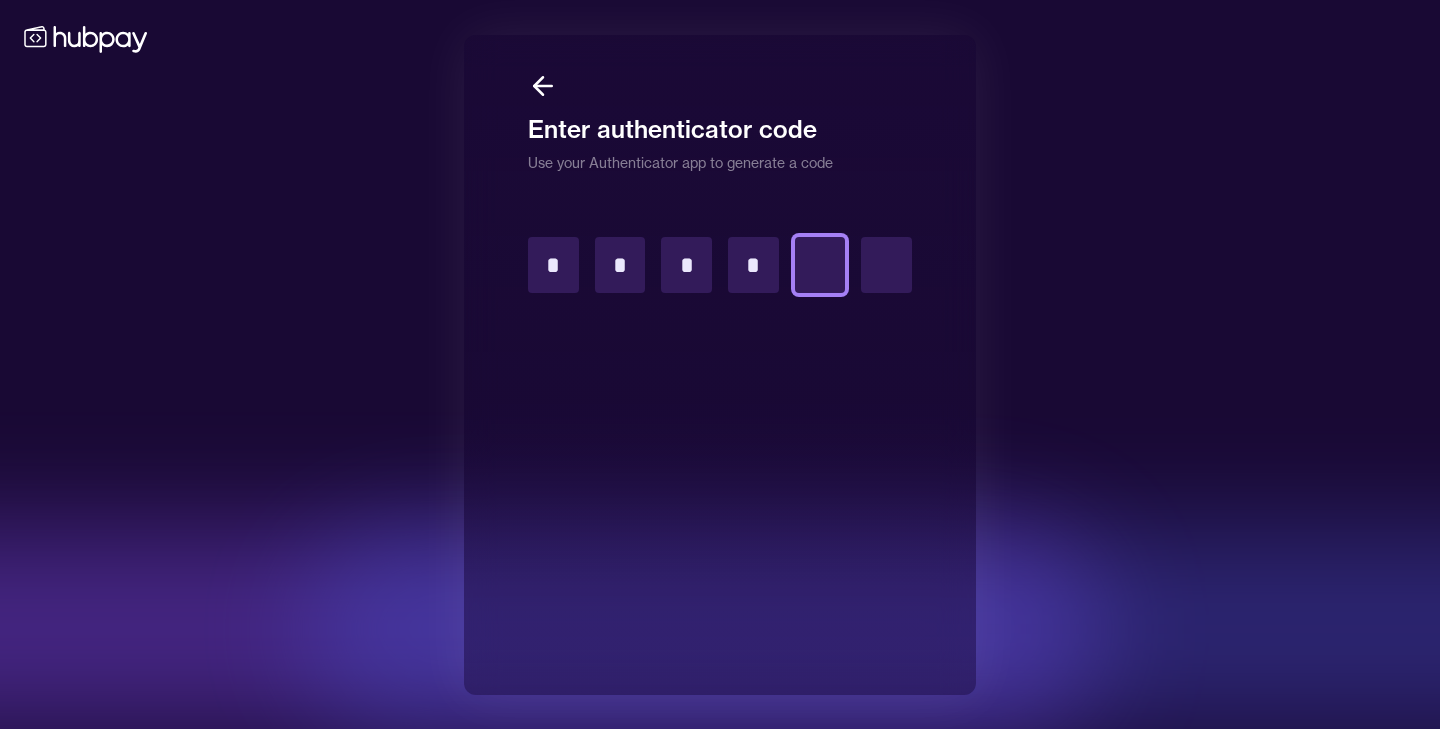 type on "*" 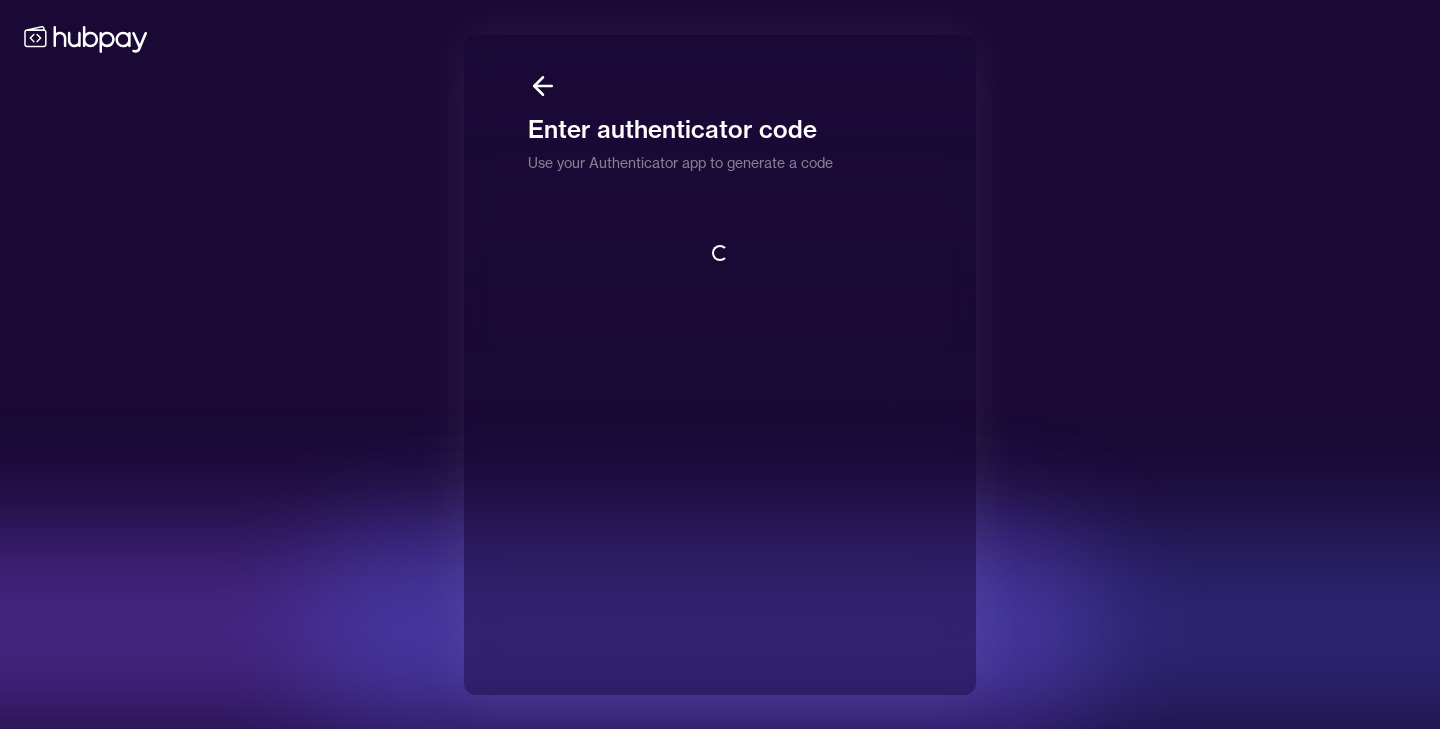 scroll, scrollTop: 2, scrollLeft: 0, axis: vertical 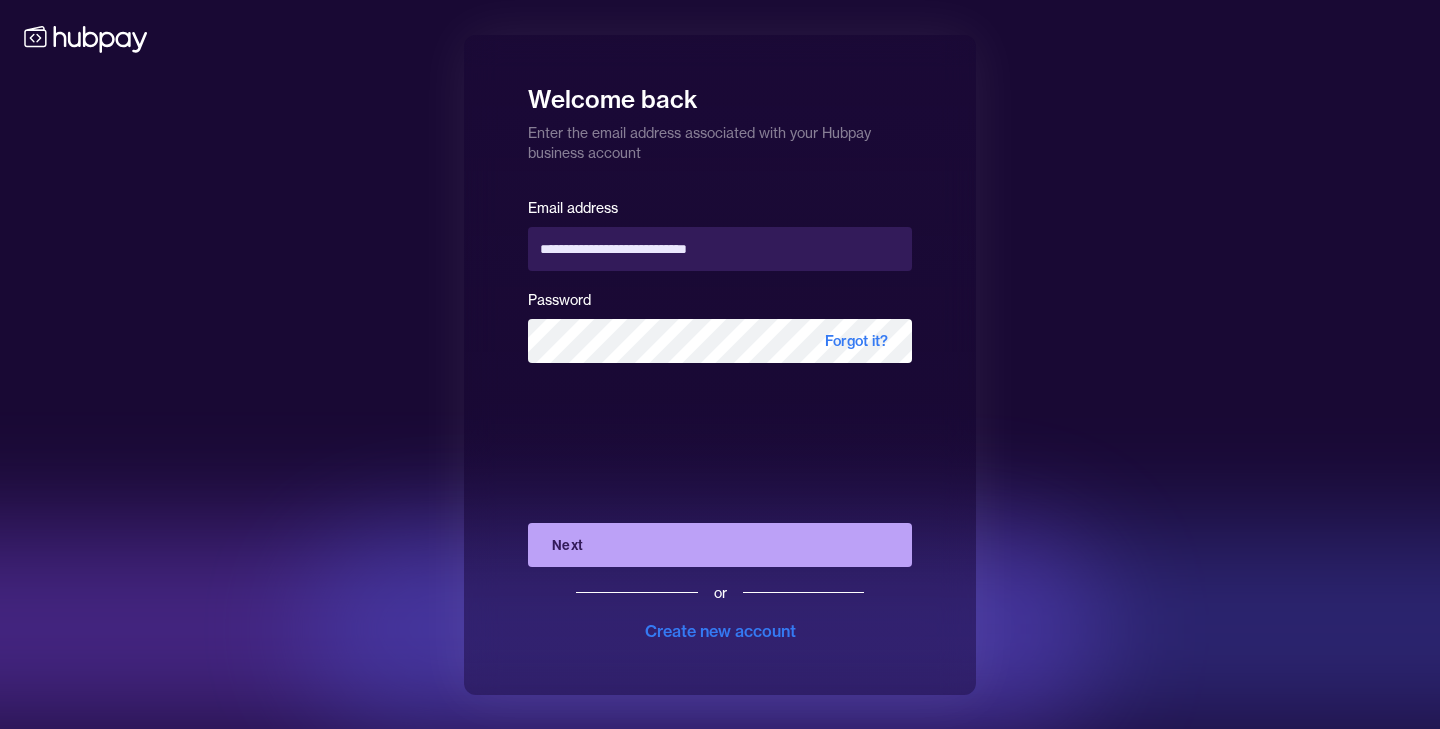 click on "Next" at bounding box center [720, 545] 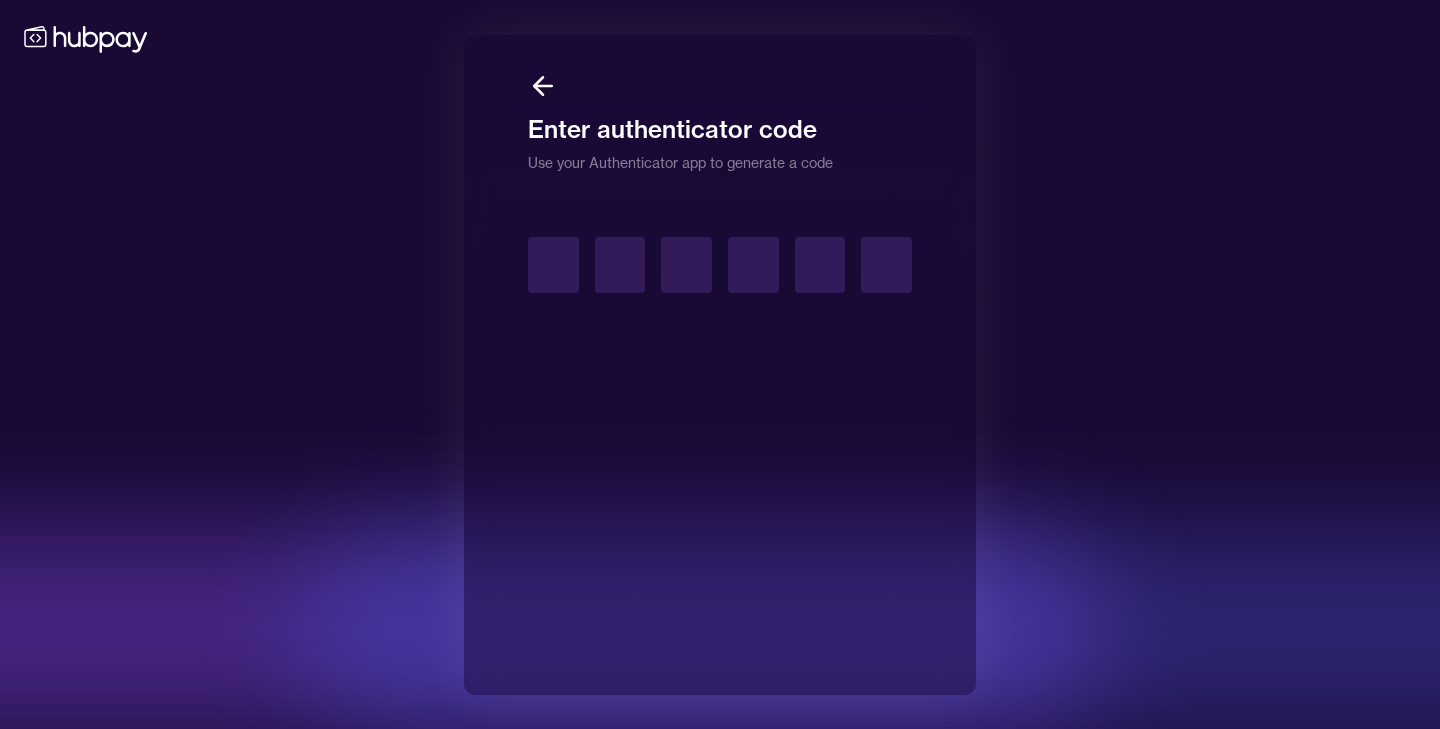 type on "*" 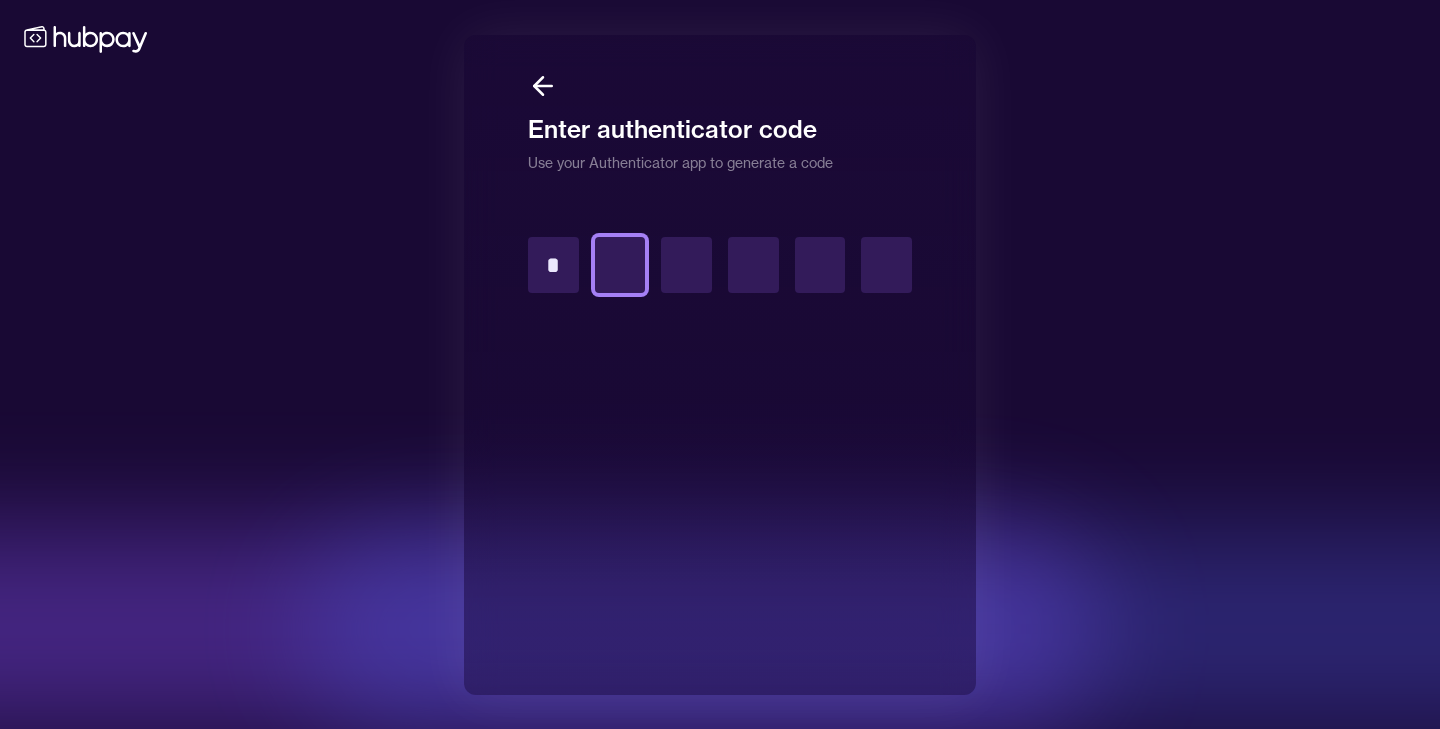 type on "*" 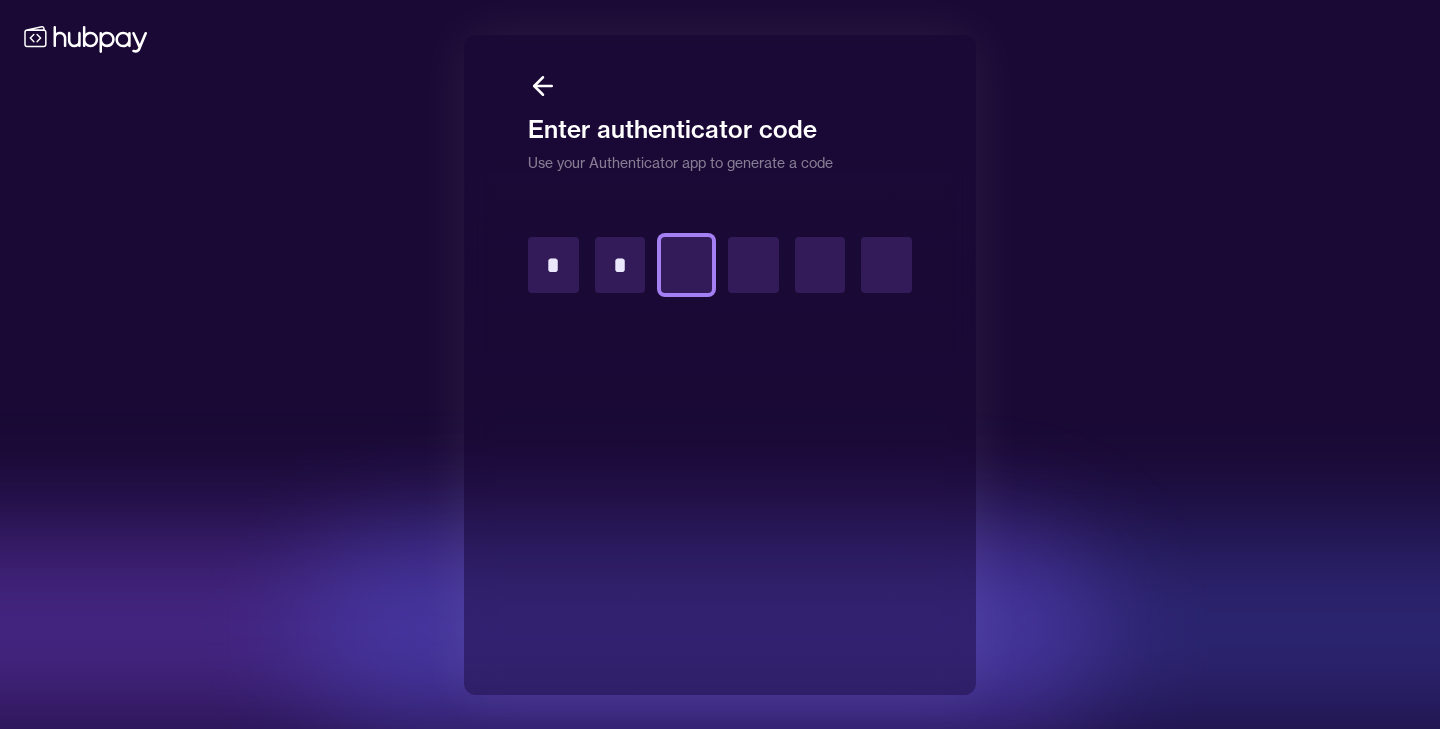 type on "*" 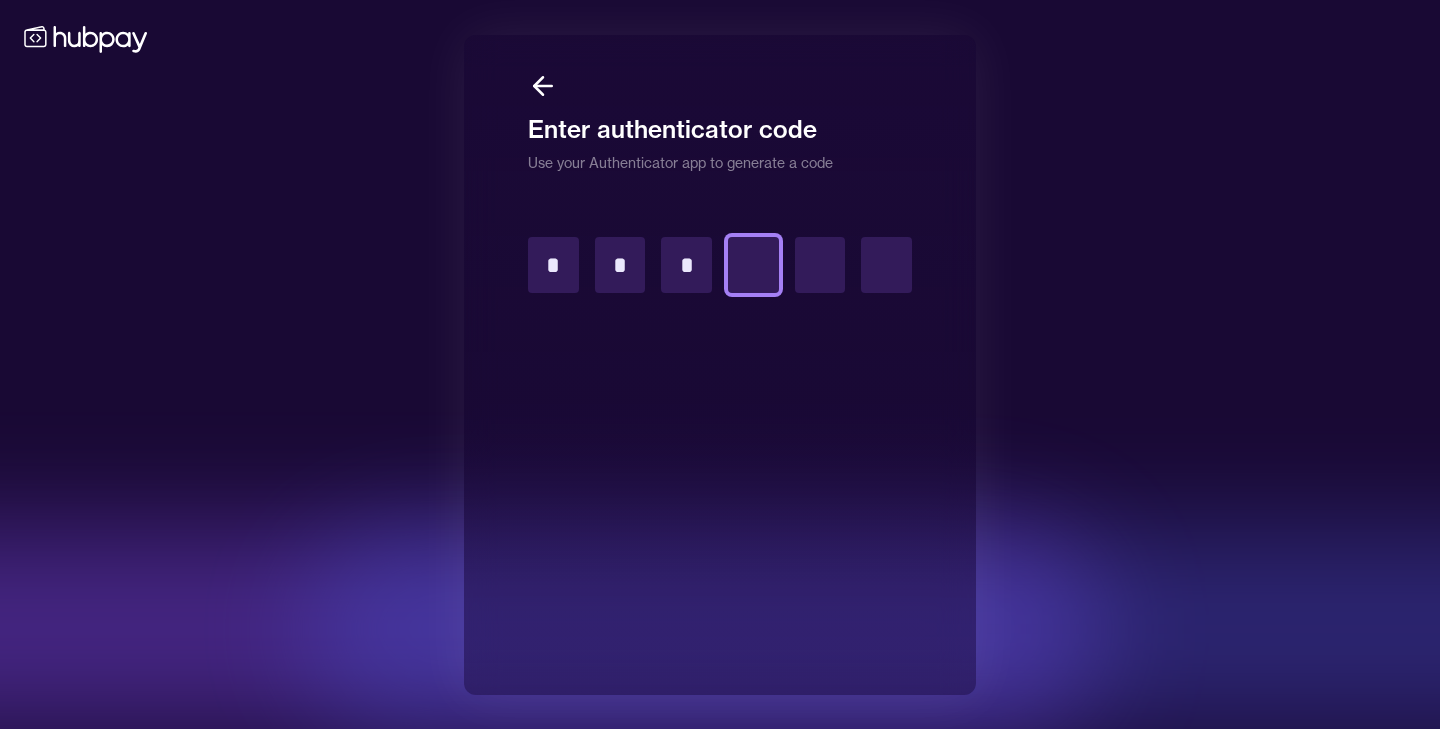 type on "*" 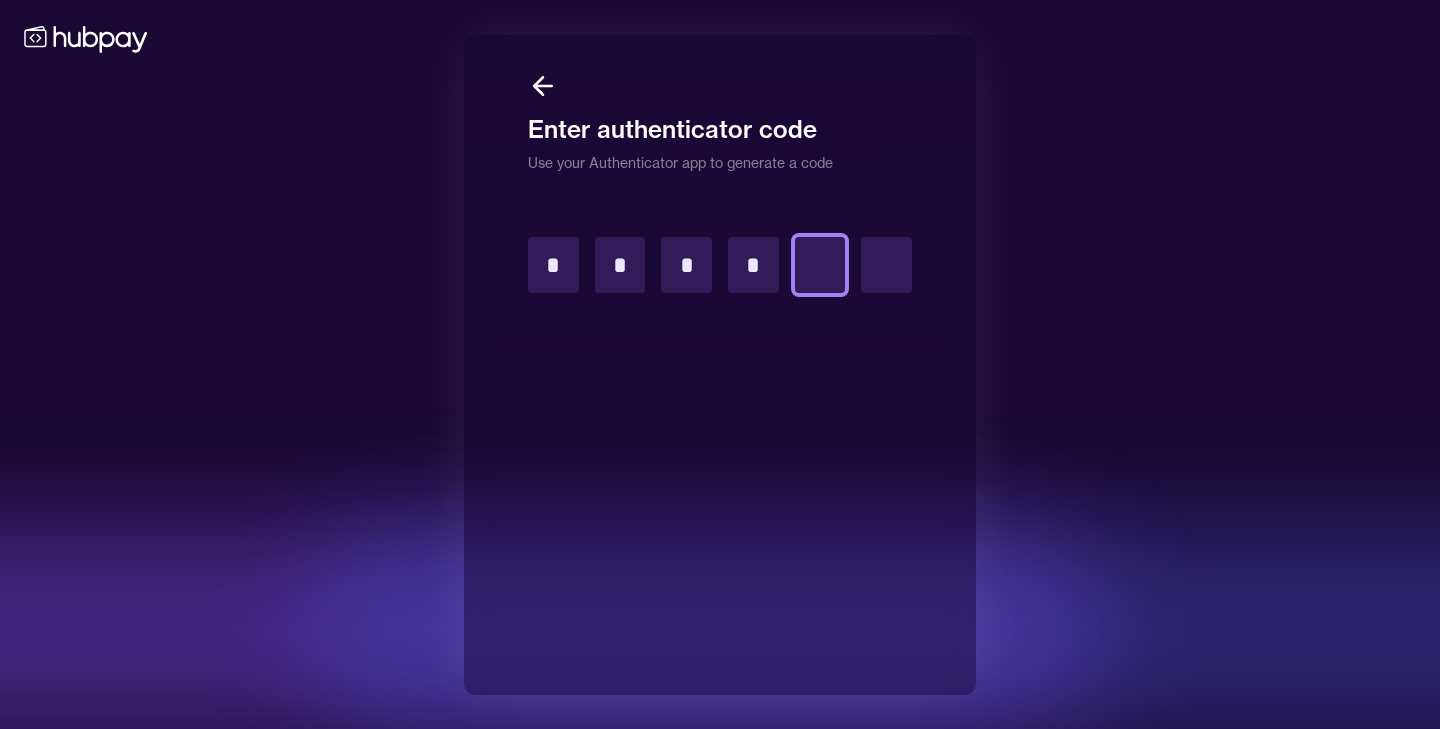 type on "*" 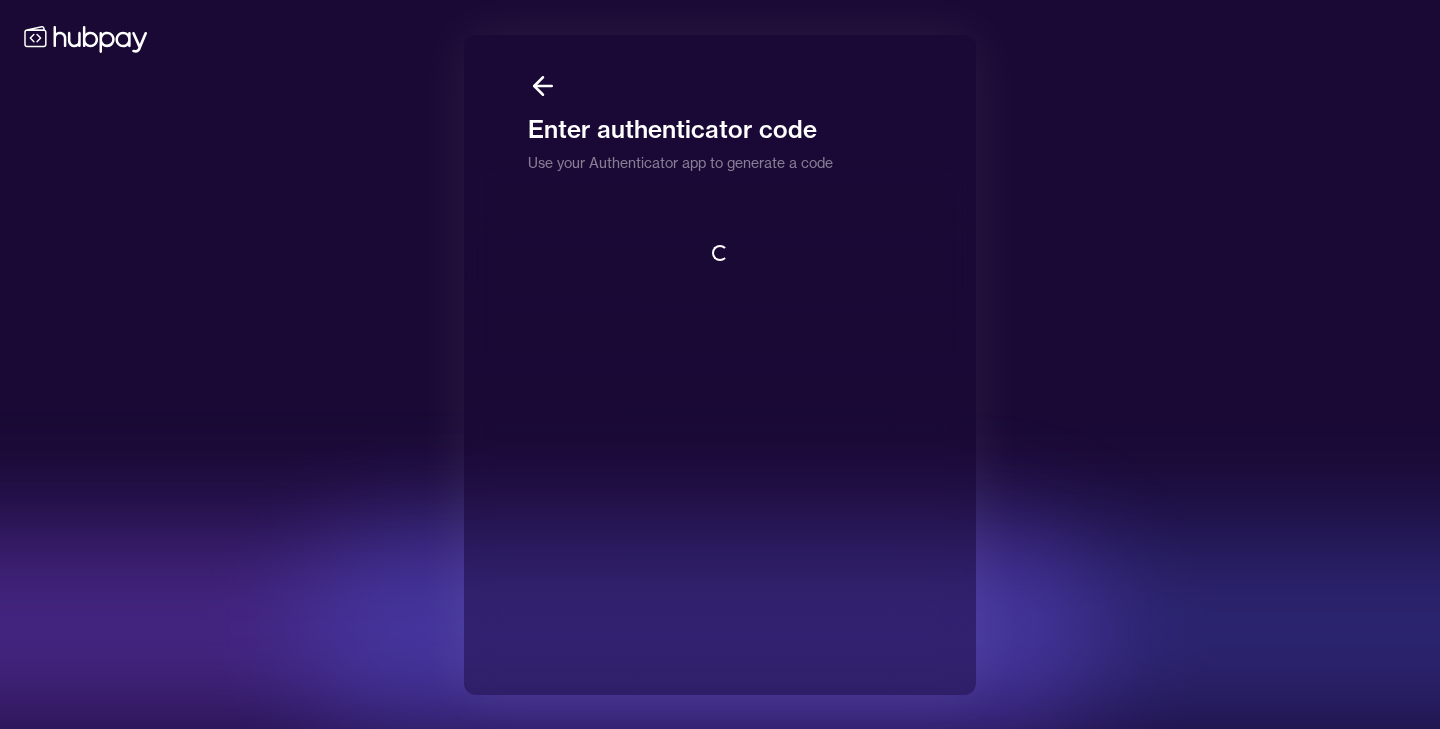 scroll, scrollTop: 2, scrollLeft: 0, axis: vertical 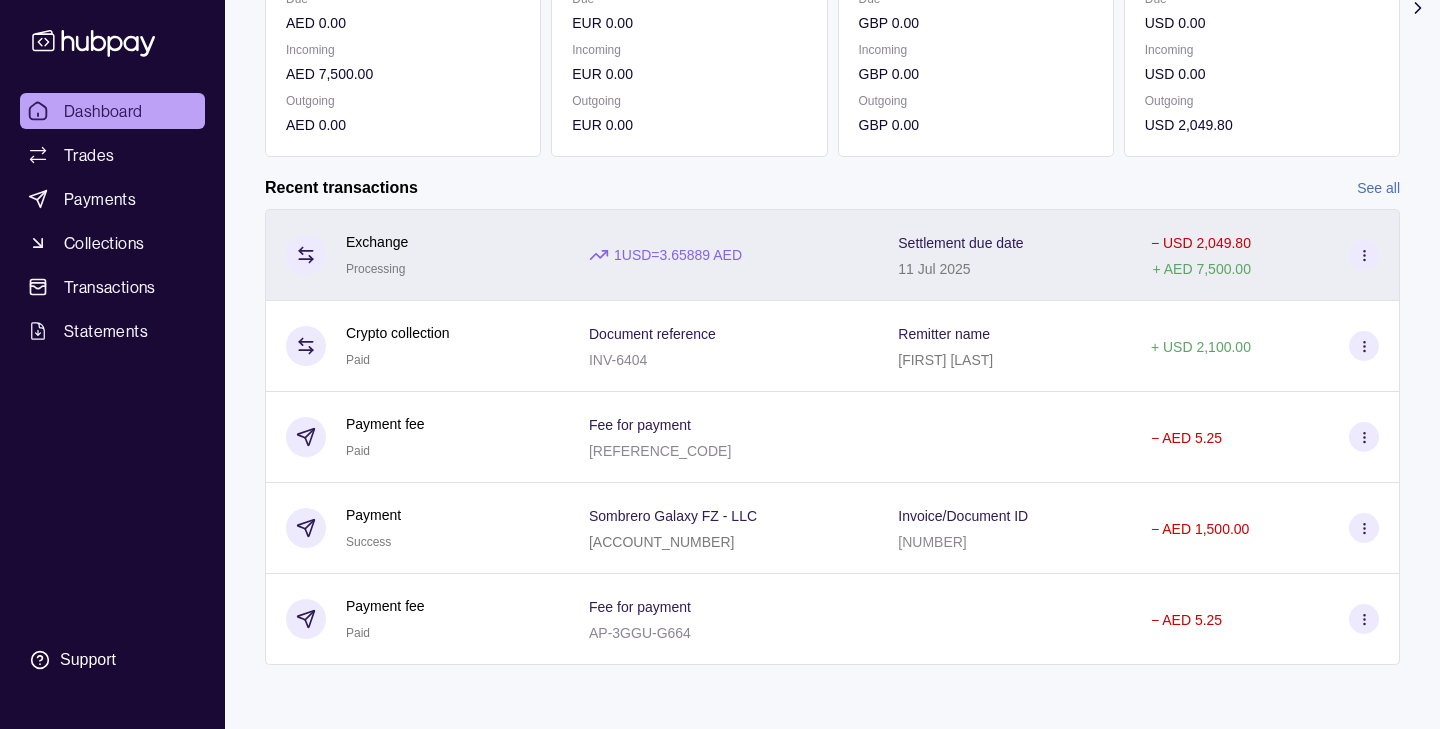 click 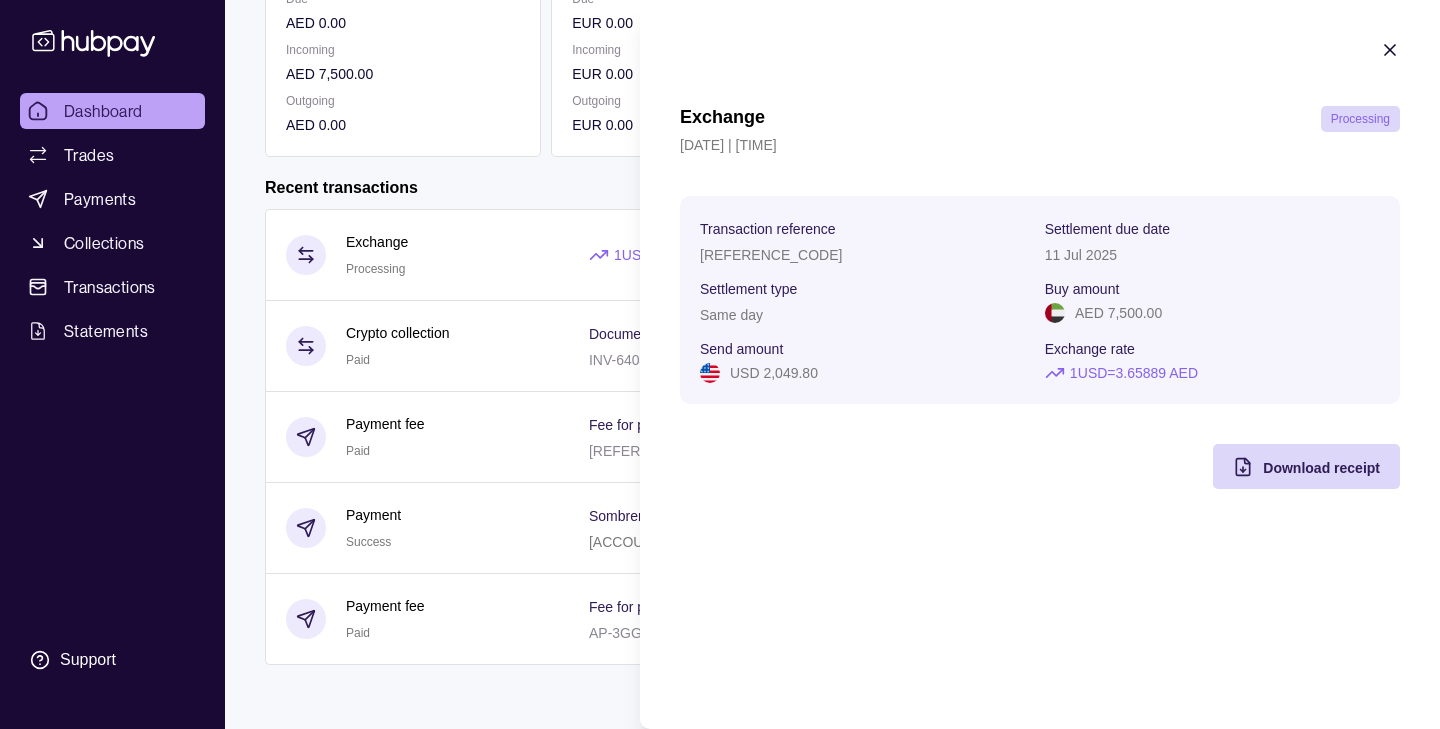 click on "Exchange Processing 11 Jul 2025 | 12:27 Transaction reference AF-FCSA-AEWW Settlement due date 11 Jul 2025 Settlement type Same day Buy amount AED 7,500.00 Send amount USD 2,049.80 Exchange rate 1  USD  =  3.65889   AED Download receipt" at bounding box center [1040, 264] 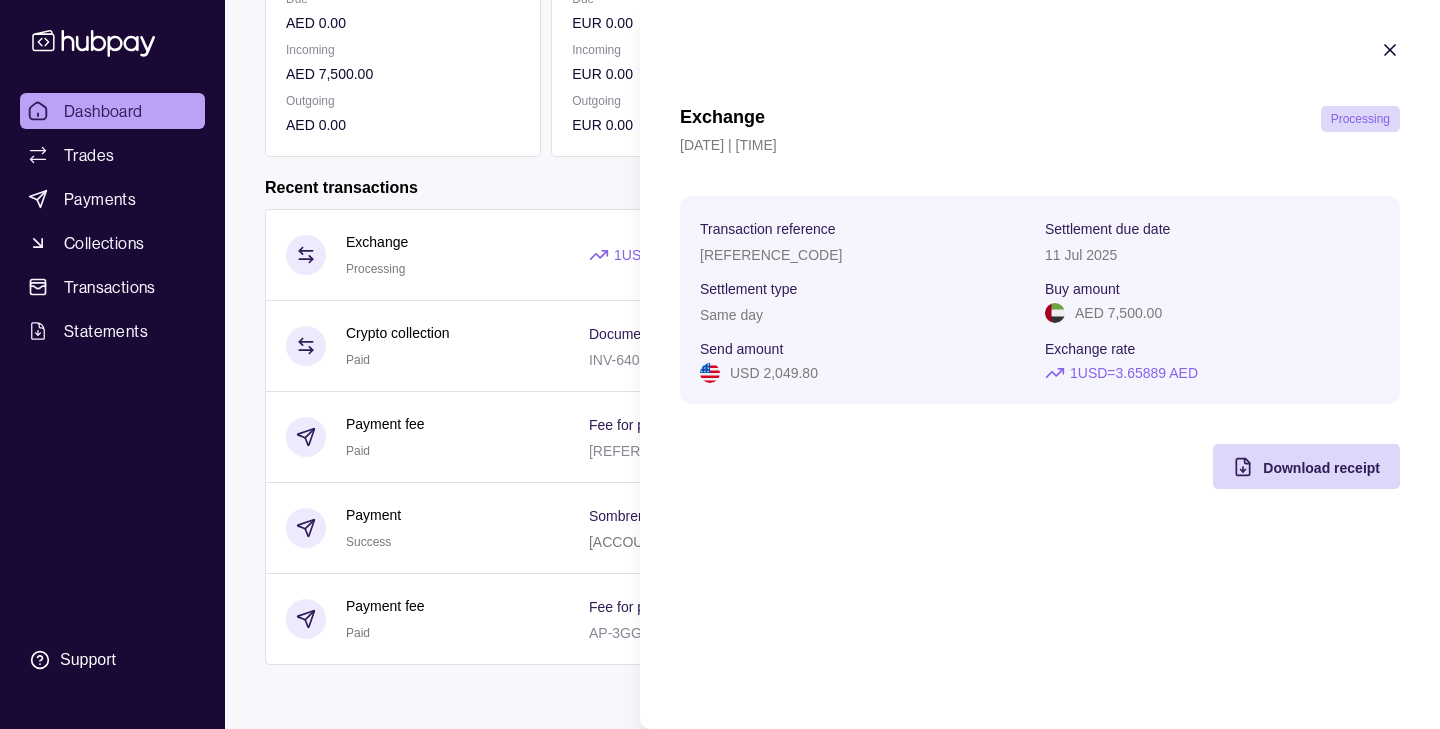 click on "Exchange Processing 11 Jul 2025 | 12:27 Transaction reference AF-FCSA-AEWW Settlement due date 11 Jul 2025 Settlement type Same day Buy amount AED 7,500.00 Send amount USD 2,049.80 Exchange rate 1  USD  =  3.65889   AED Download receipt" at bounding box center [1040, 264] 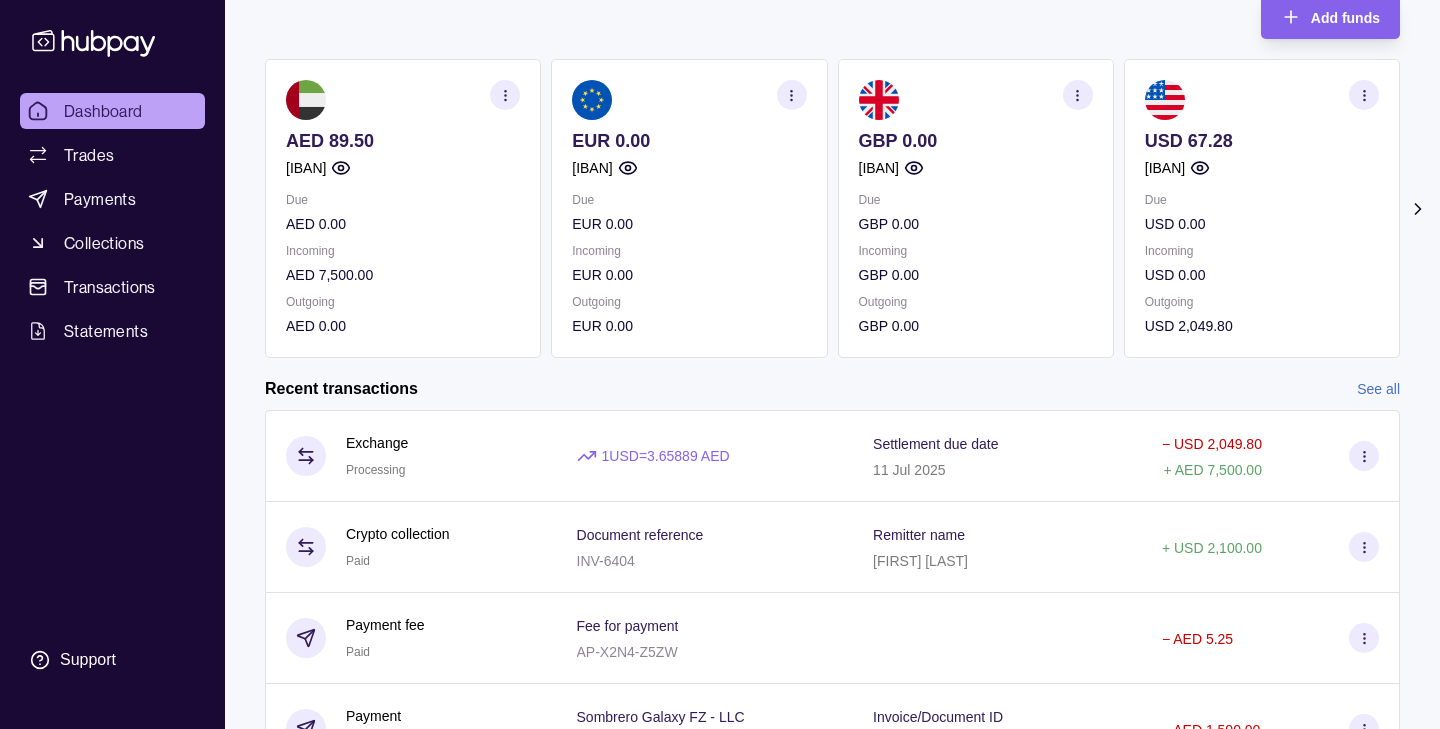 scroll, scrollTop: 0, scrollLeft: 0, axis: both 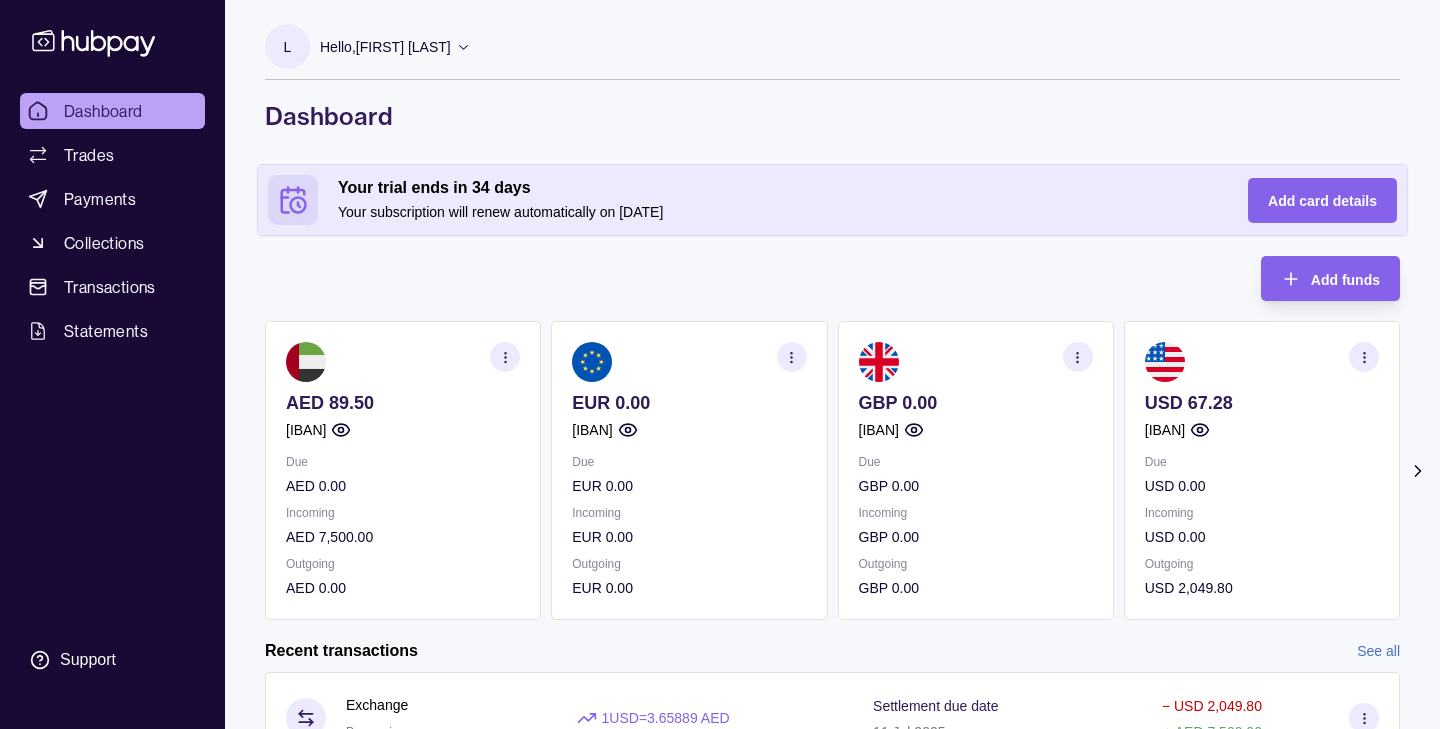 click 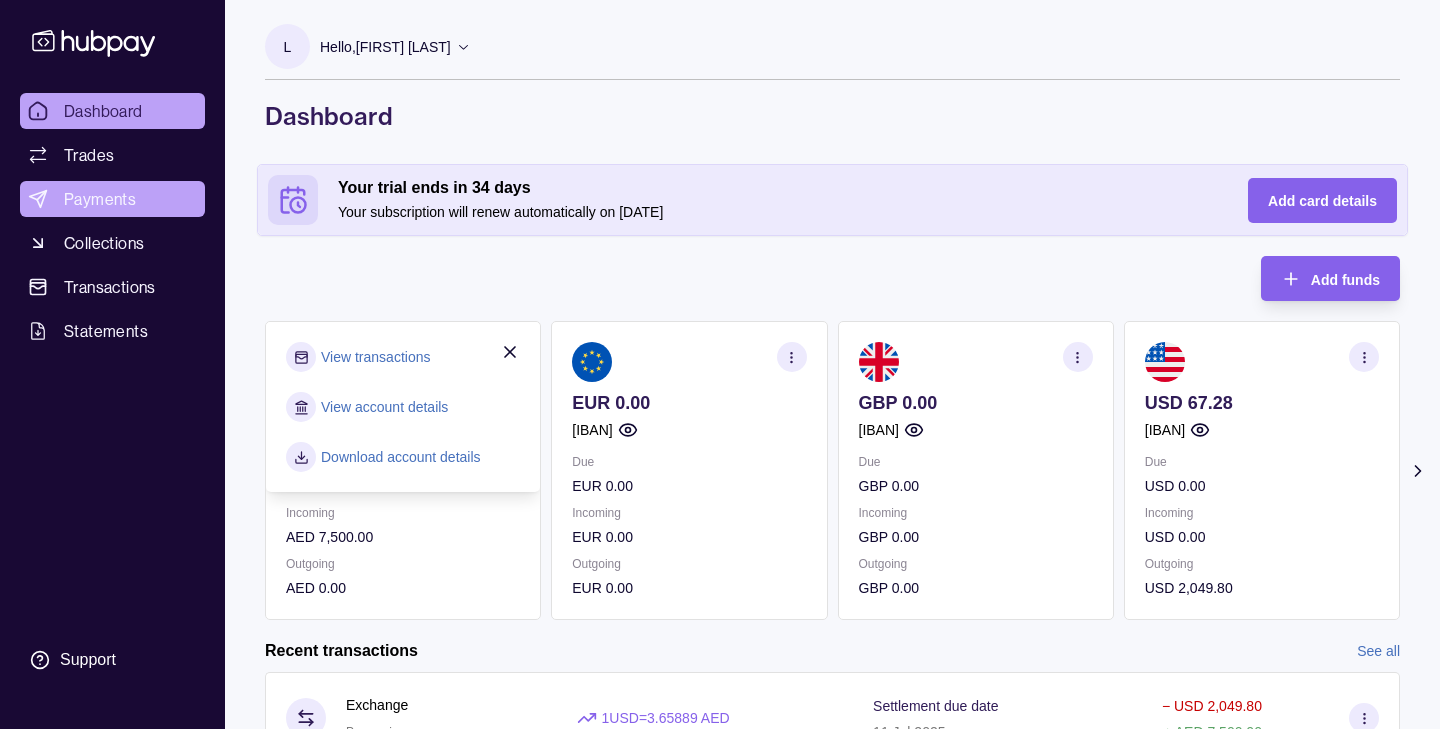click on "Payments" at bounding box center [112, 199] 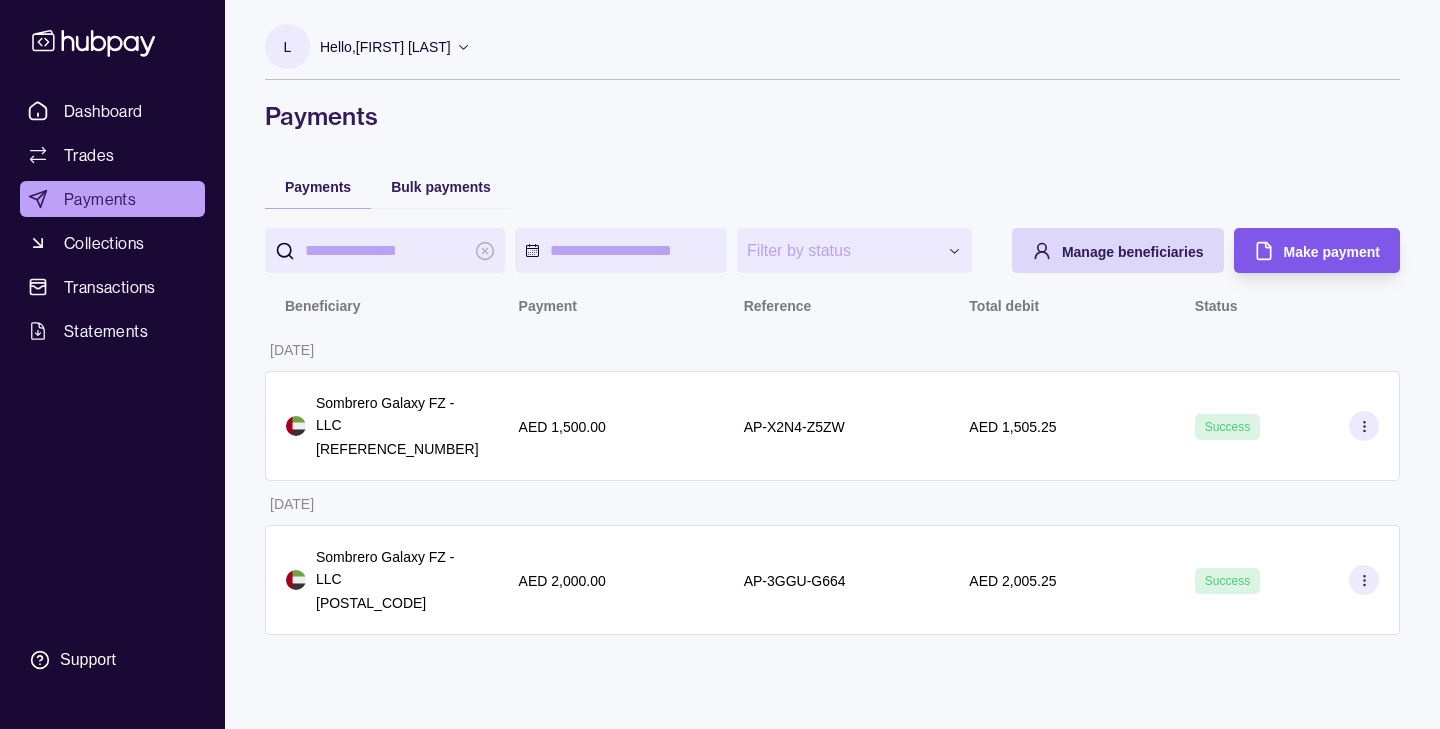 click on "Make payment" at bounding box center (1332, 252) 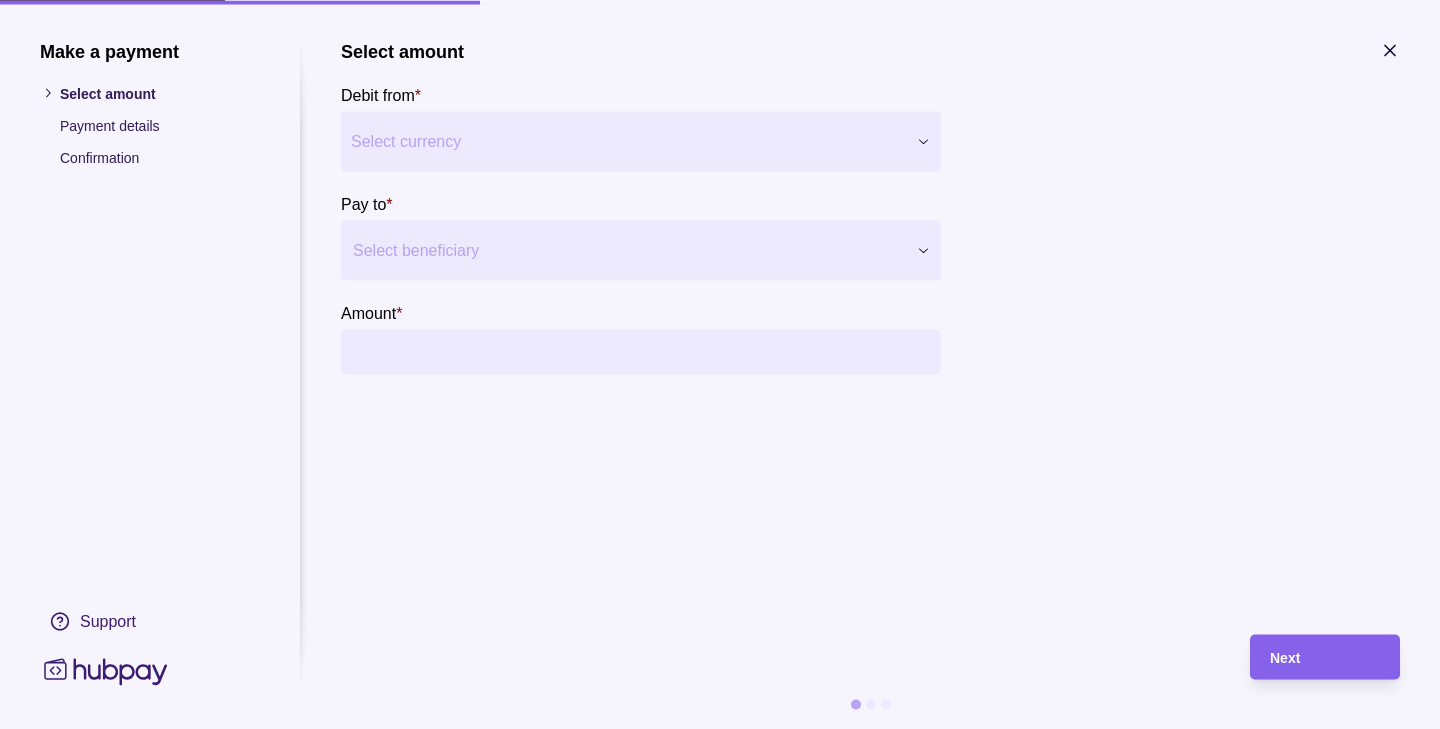 click on "**********" at bounding box center [720, 364] 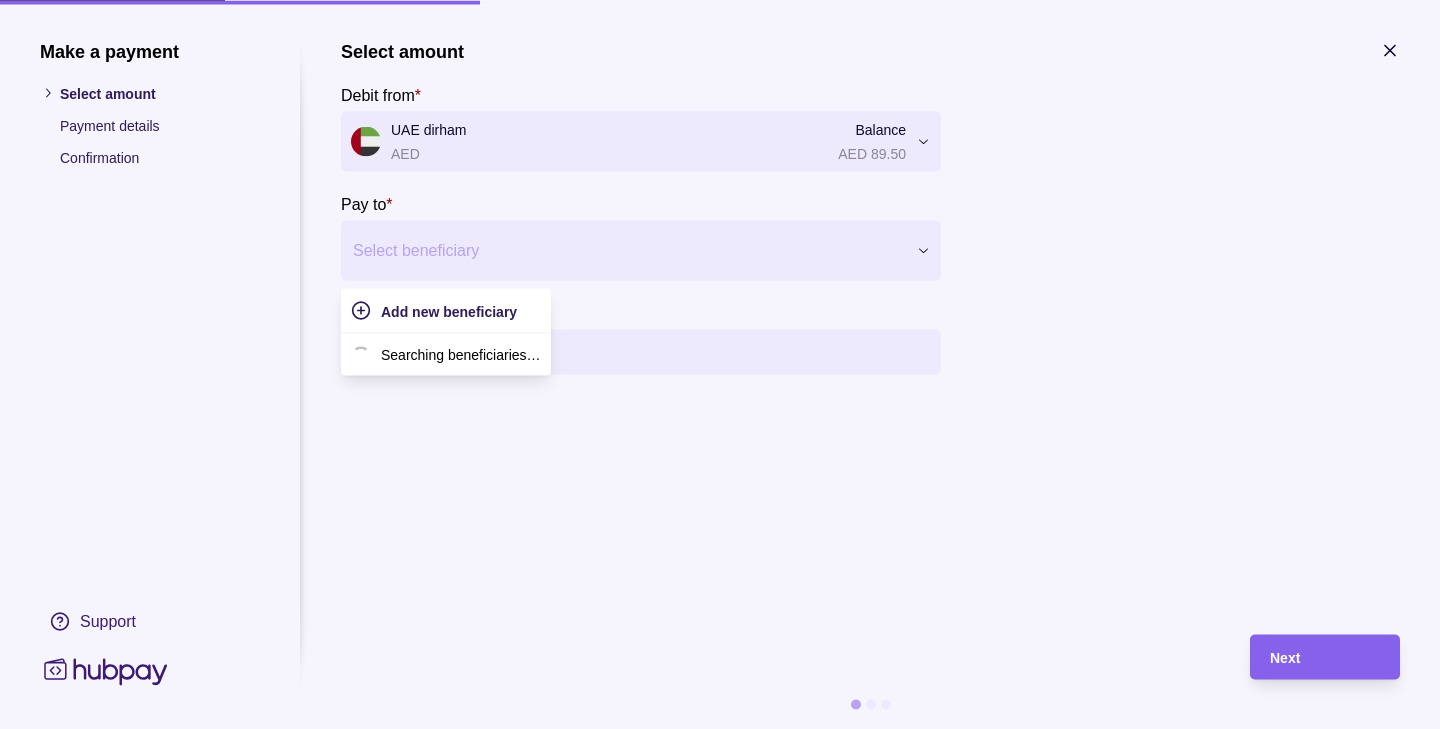click at bounding box center (628, 250) 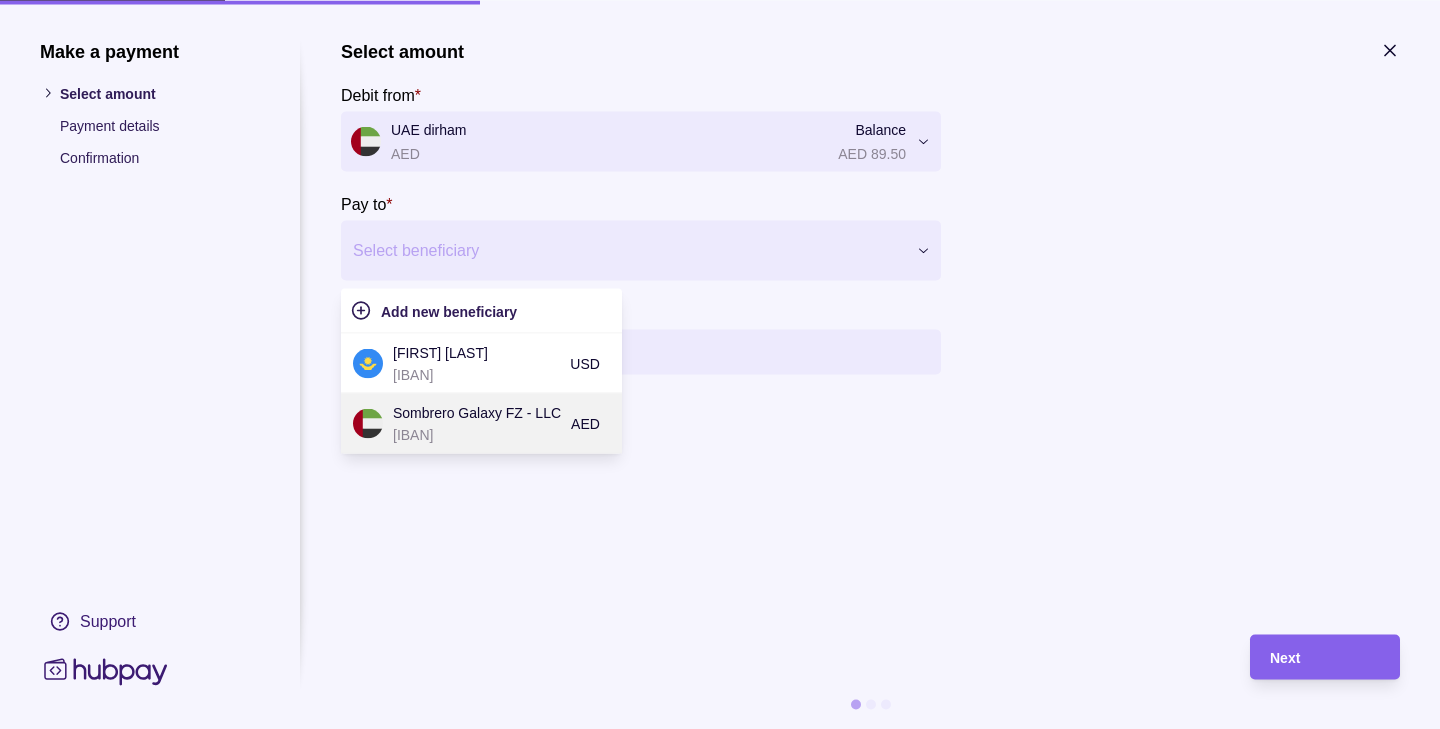 click on "[IBAN]" at bounding box center (477, 434) 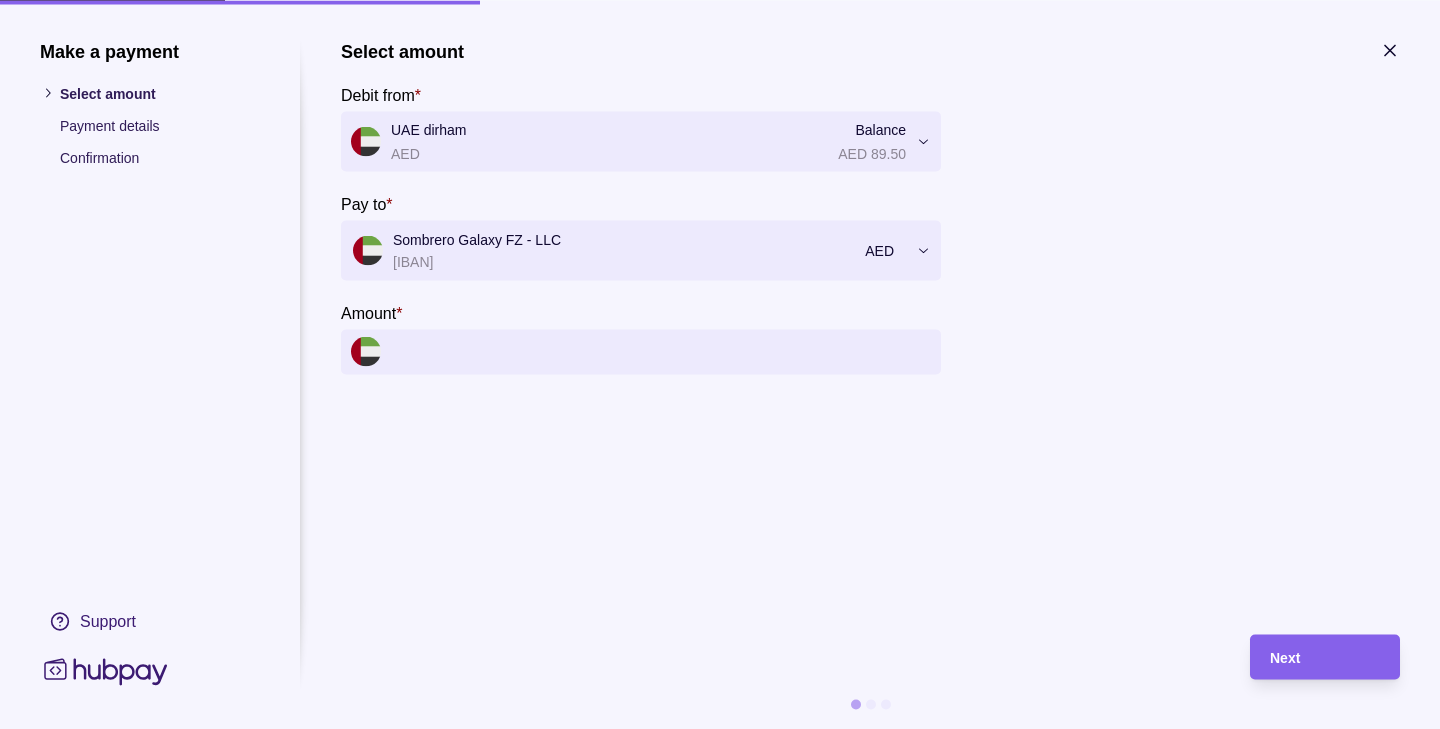 click on "Amount  *" at bounding box center (661, 351) 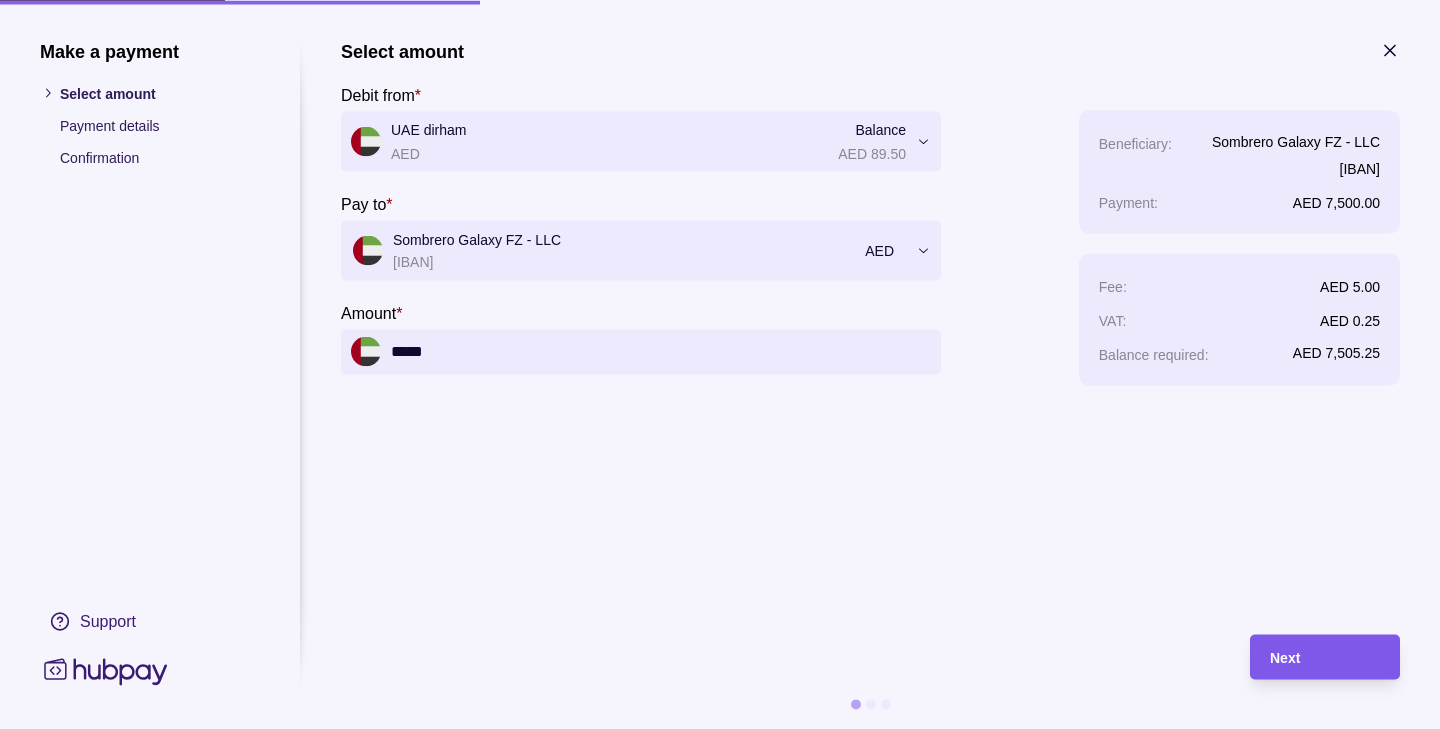 type on "*****" 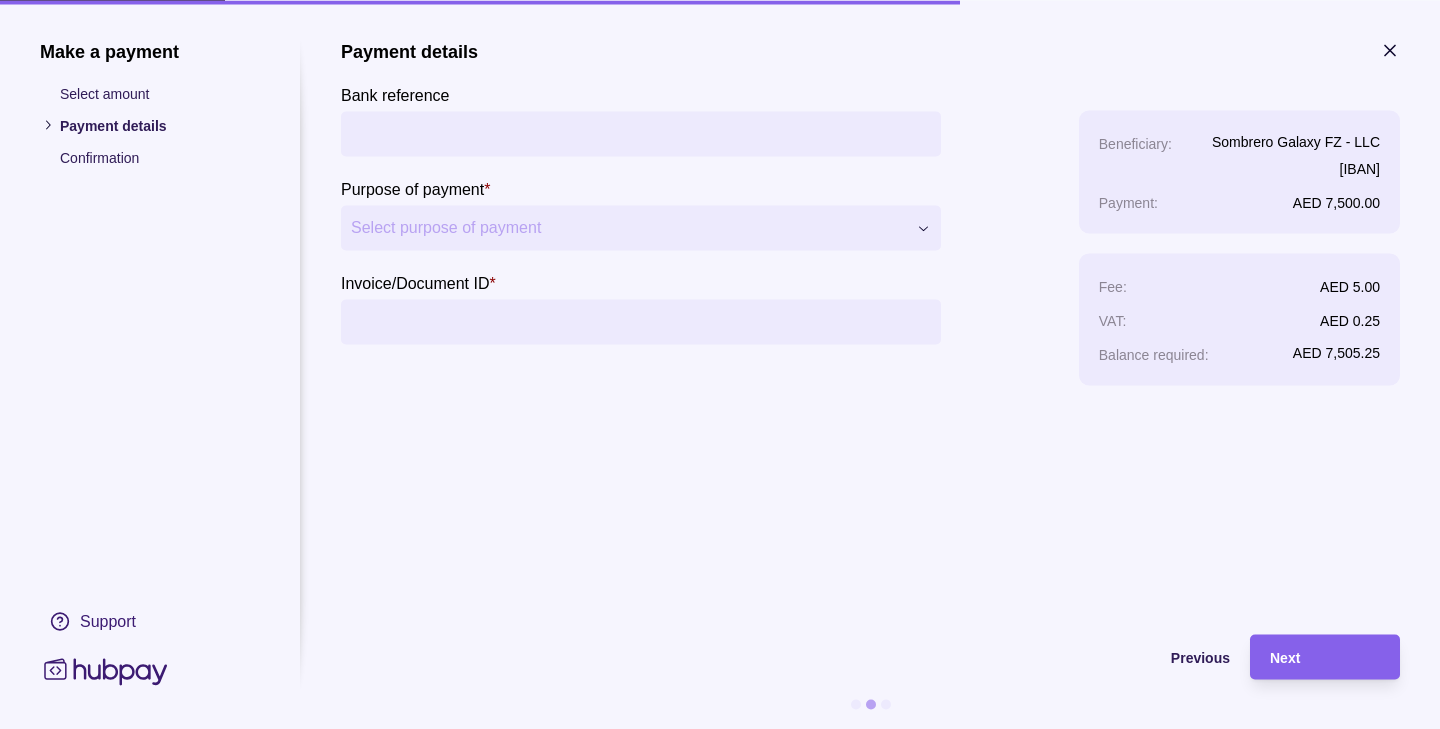click on "**********" at bounding box center (720, 364) 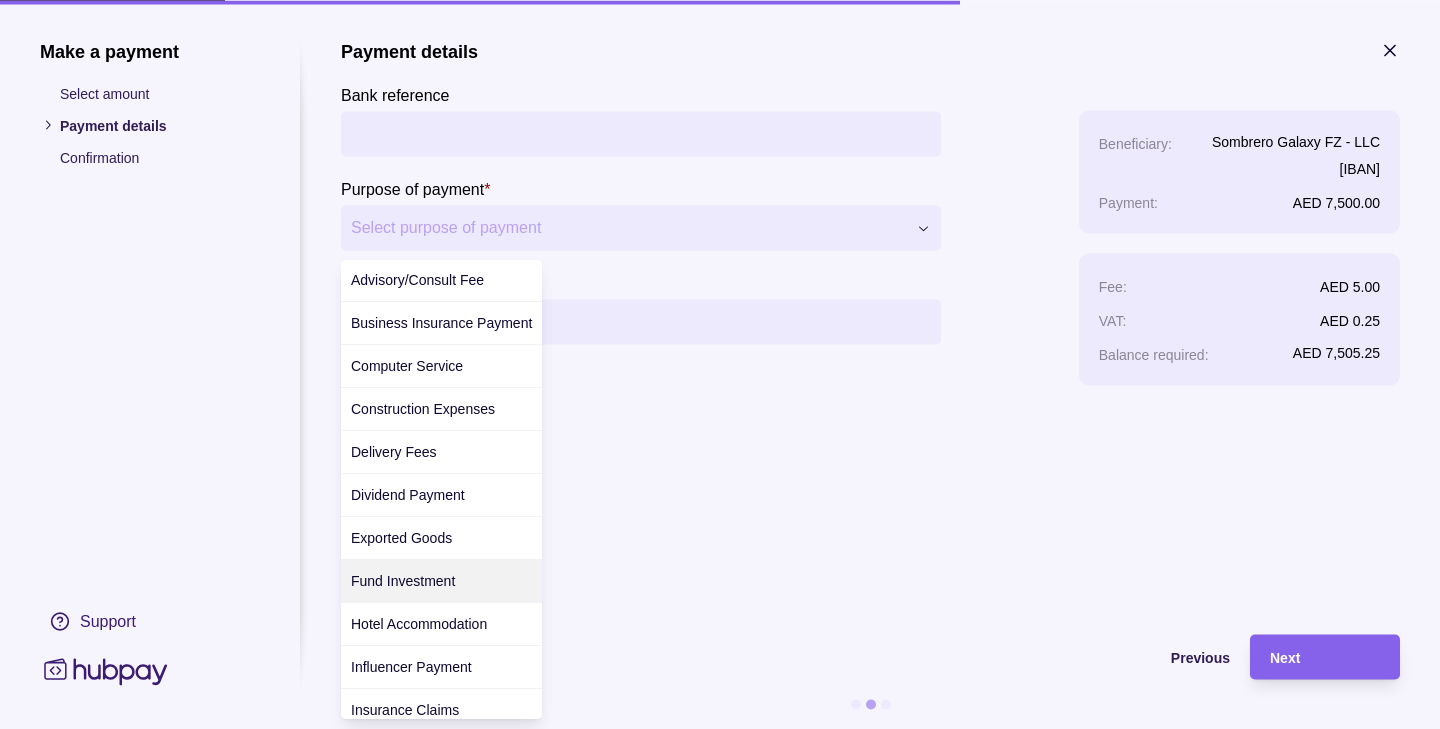 scroll, scrollTop: 59, scrollLeft: 0, axis: vertical 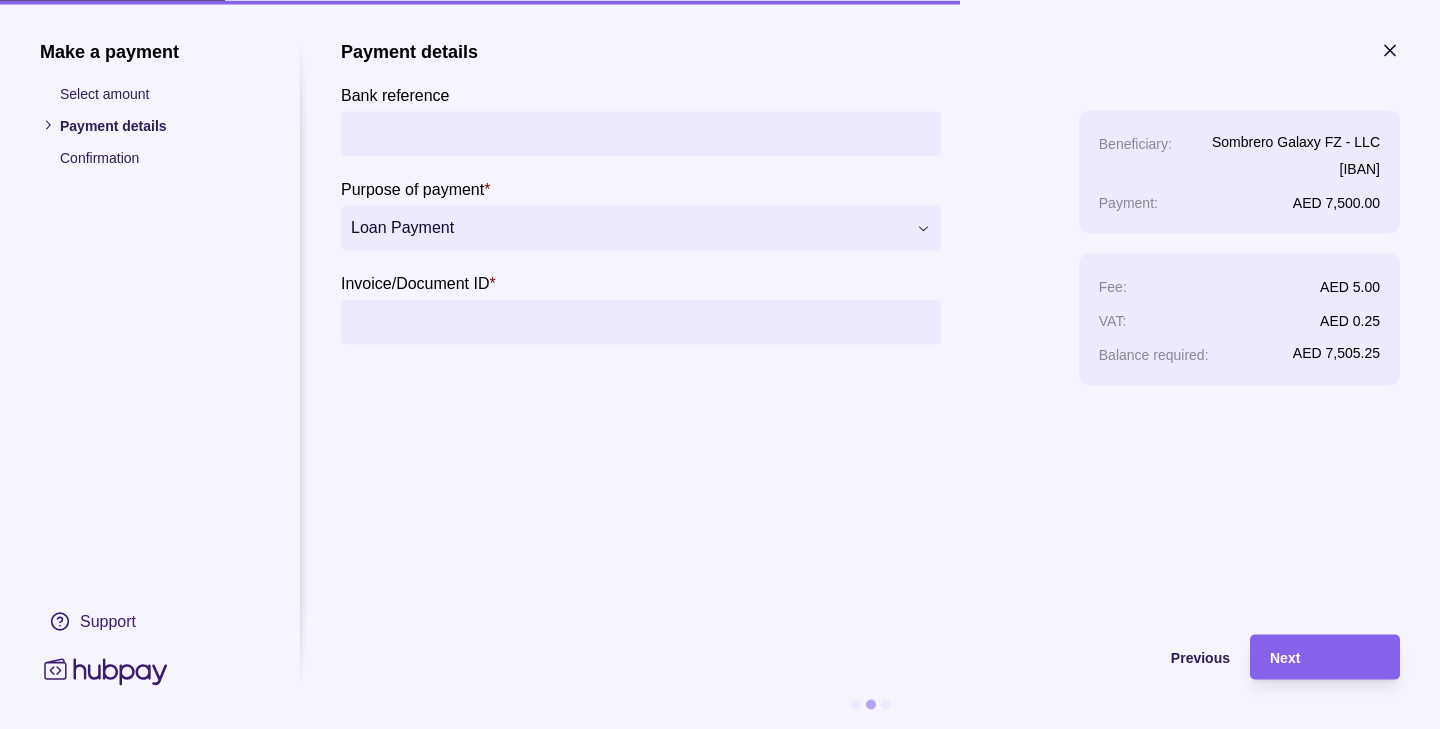 click on "Invoice/Document ID  *" at bounding box center [641, 321] 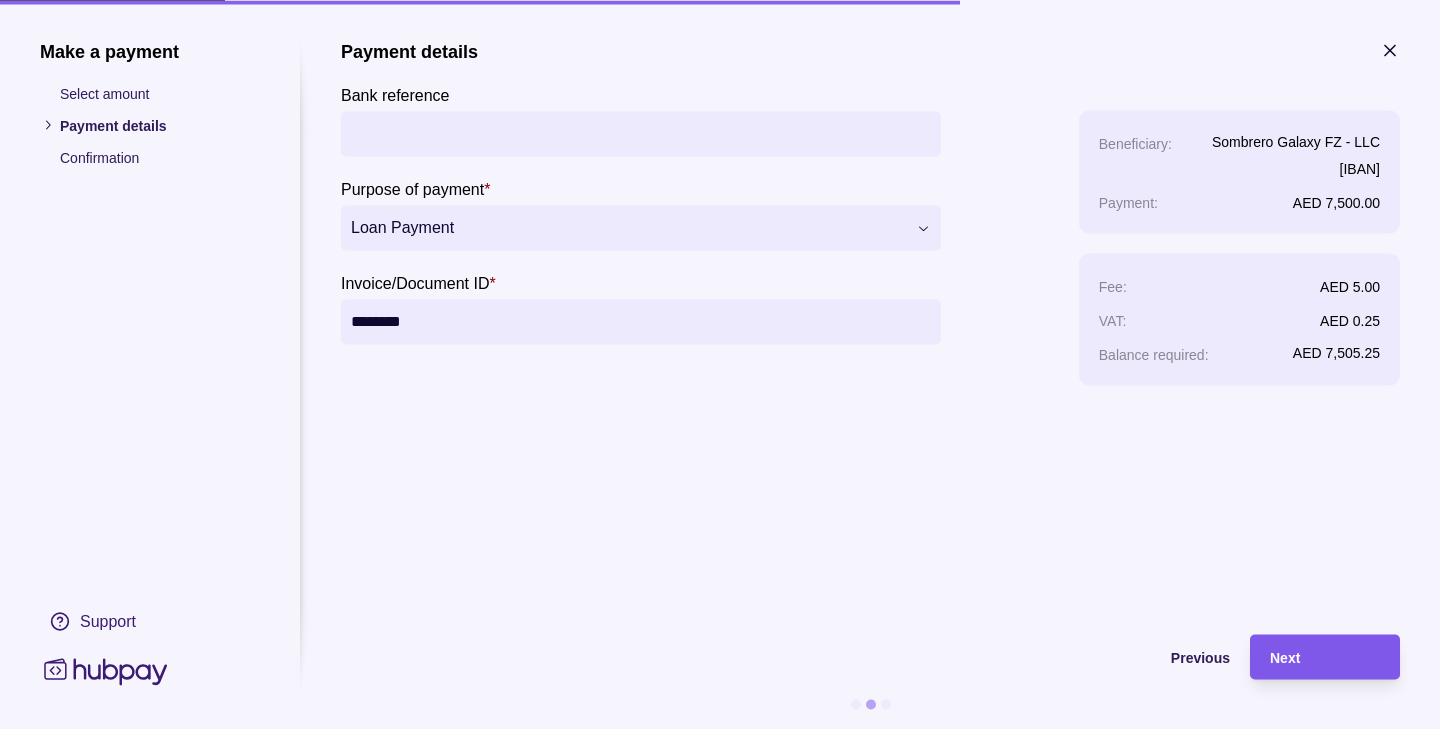 click on "Next" at bounding box center (1310, 656) 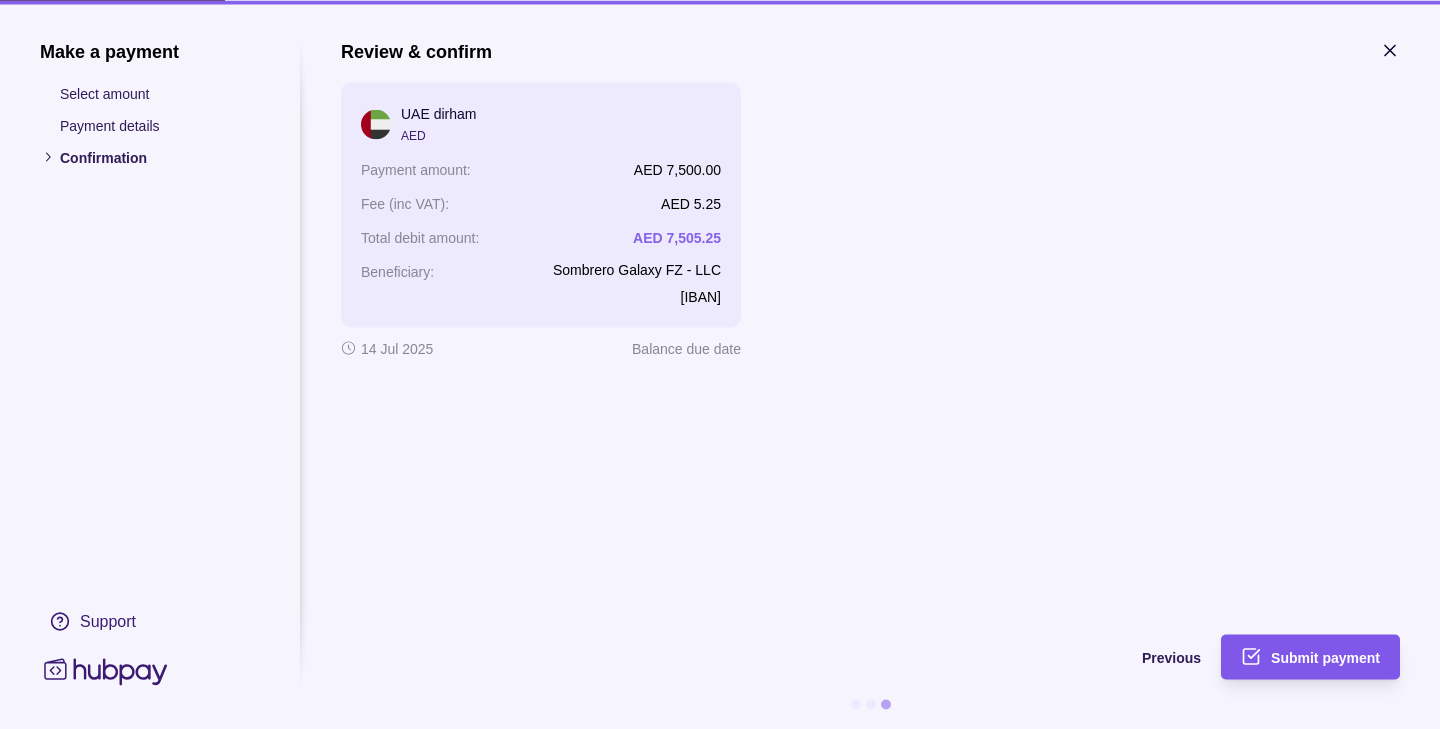 click on "Submit payment" at bounding box center (1325, 657) 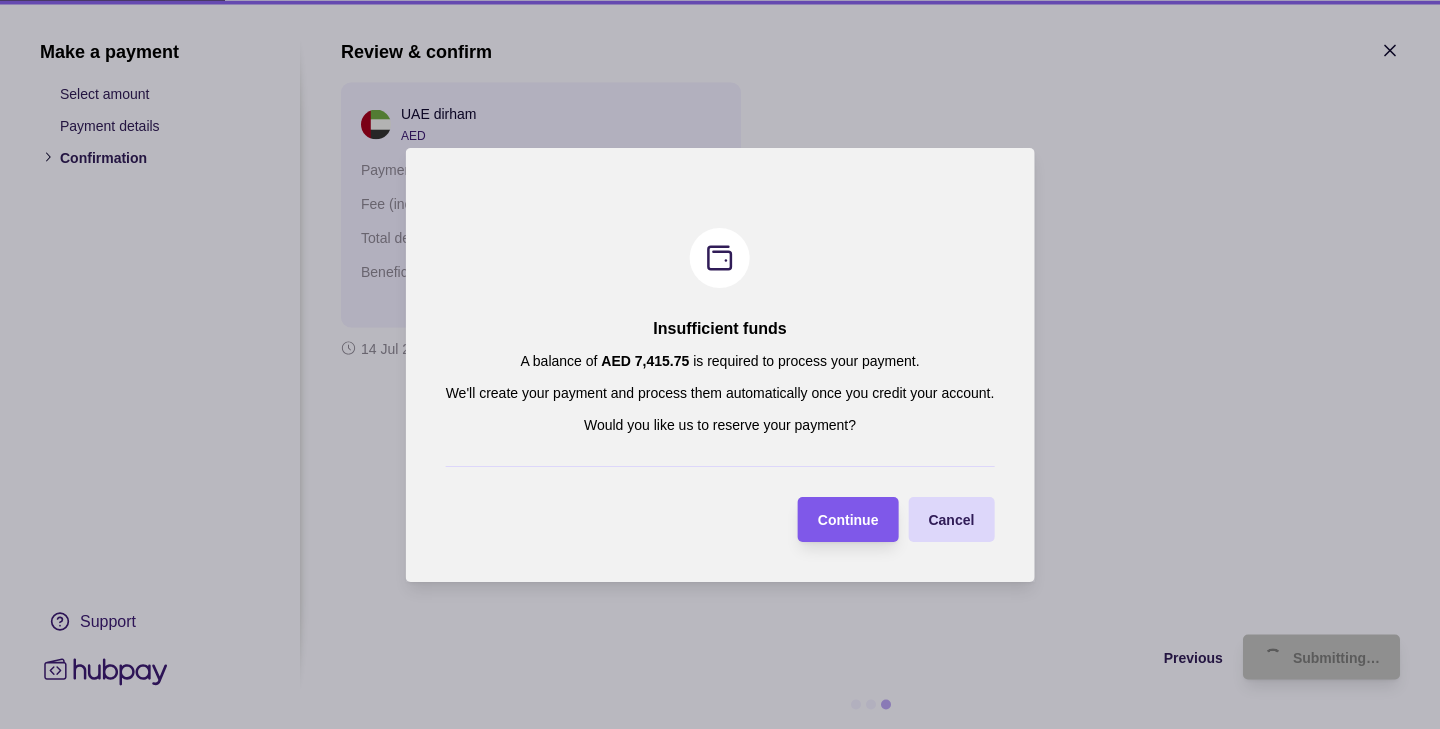 click on "Continue" at bounding box center [848, 519] 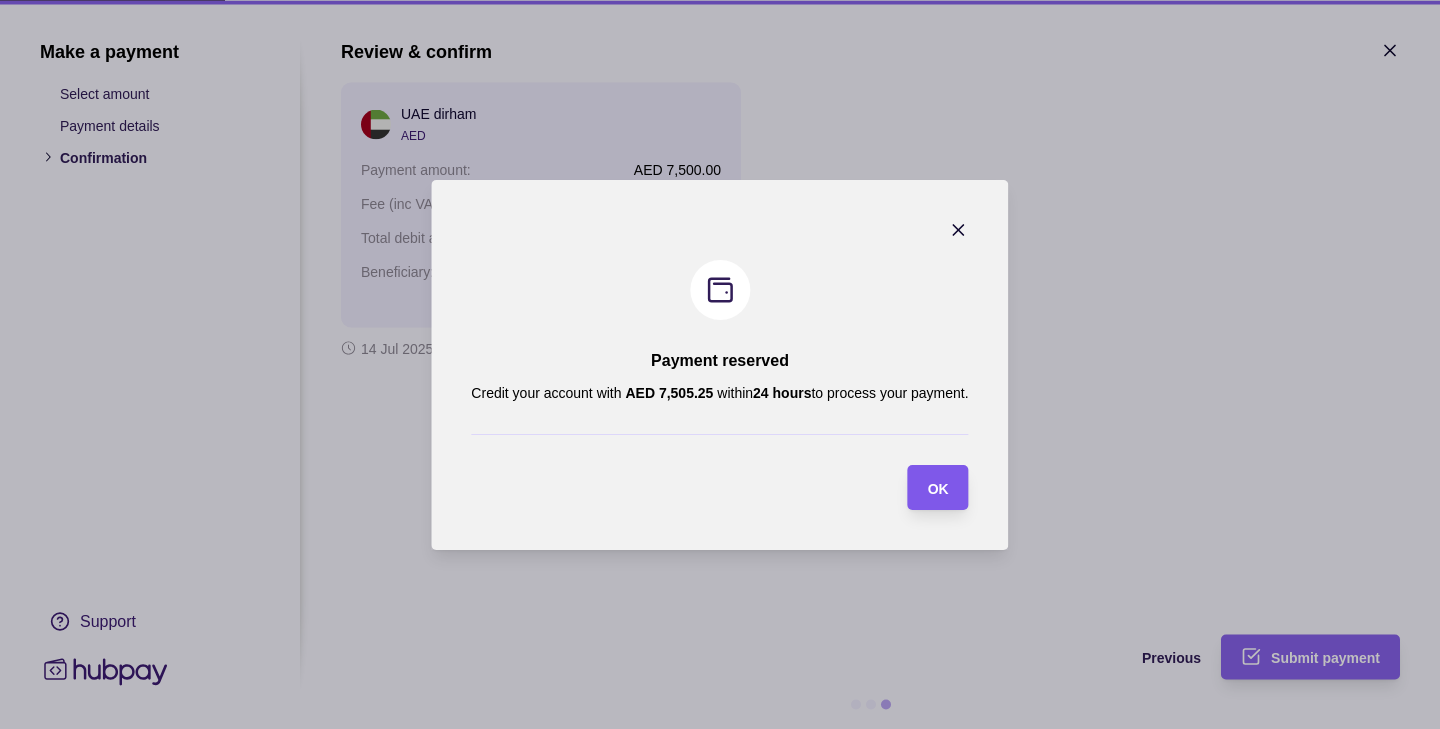 click on "OK" at bounding box center [938, 488] 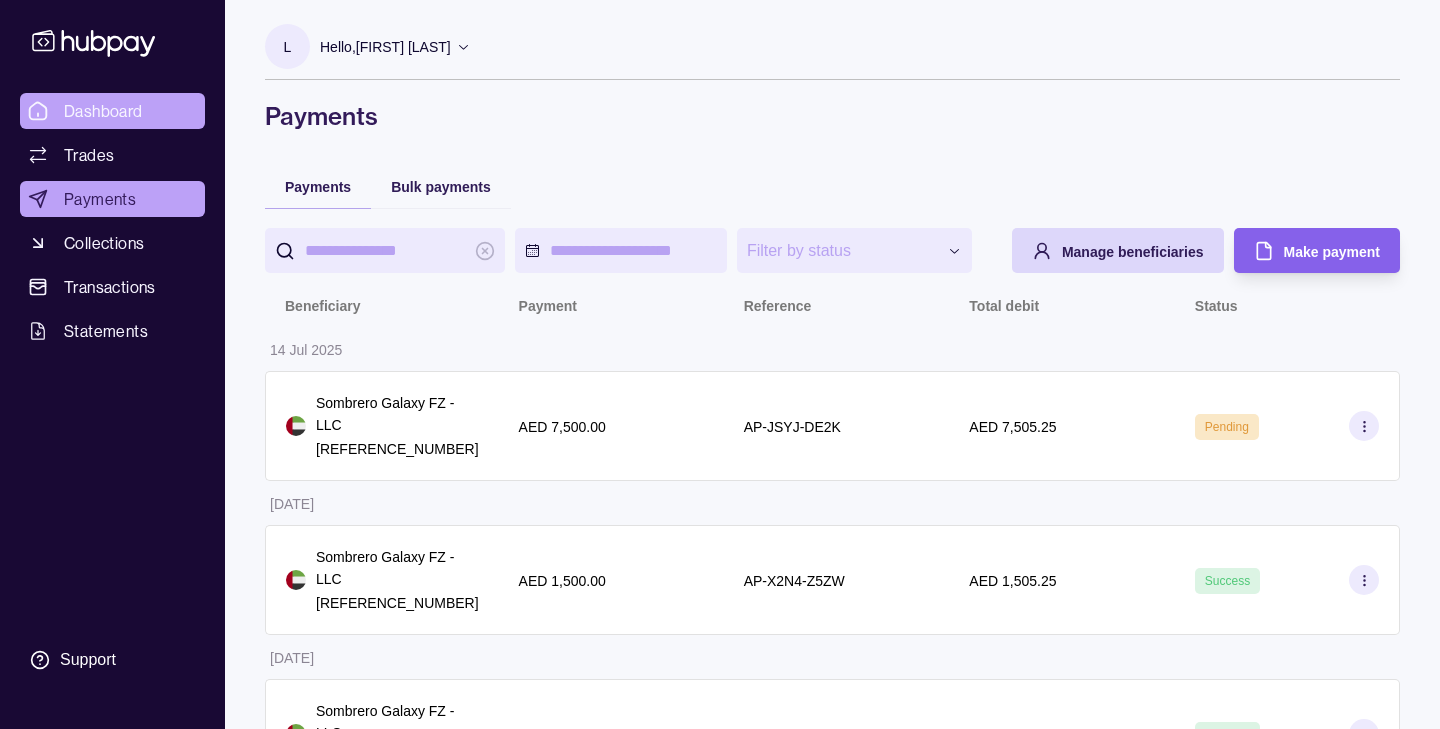 click on "Dashboard" at bounding box center (103, 111) 